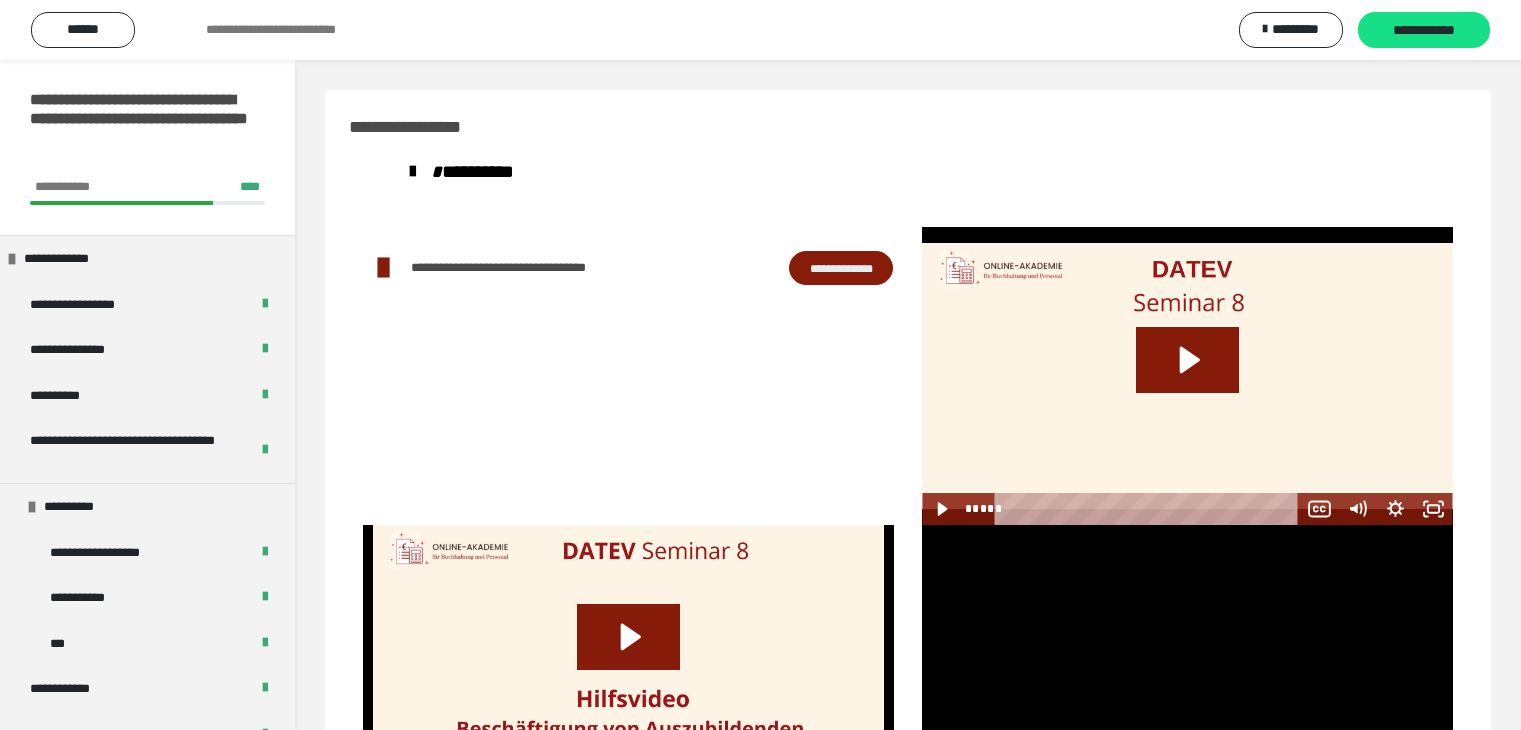 scroll, scrollTop: 104, scrollLeft: 0, axis: vertical 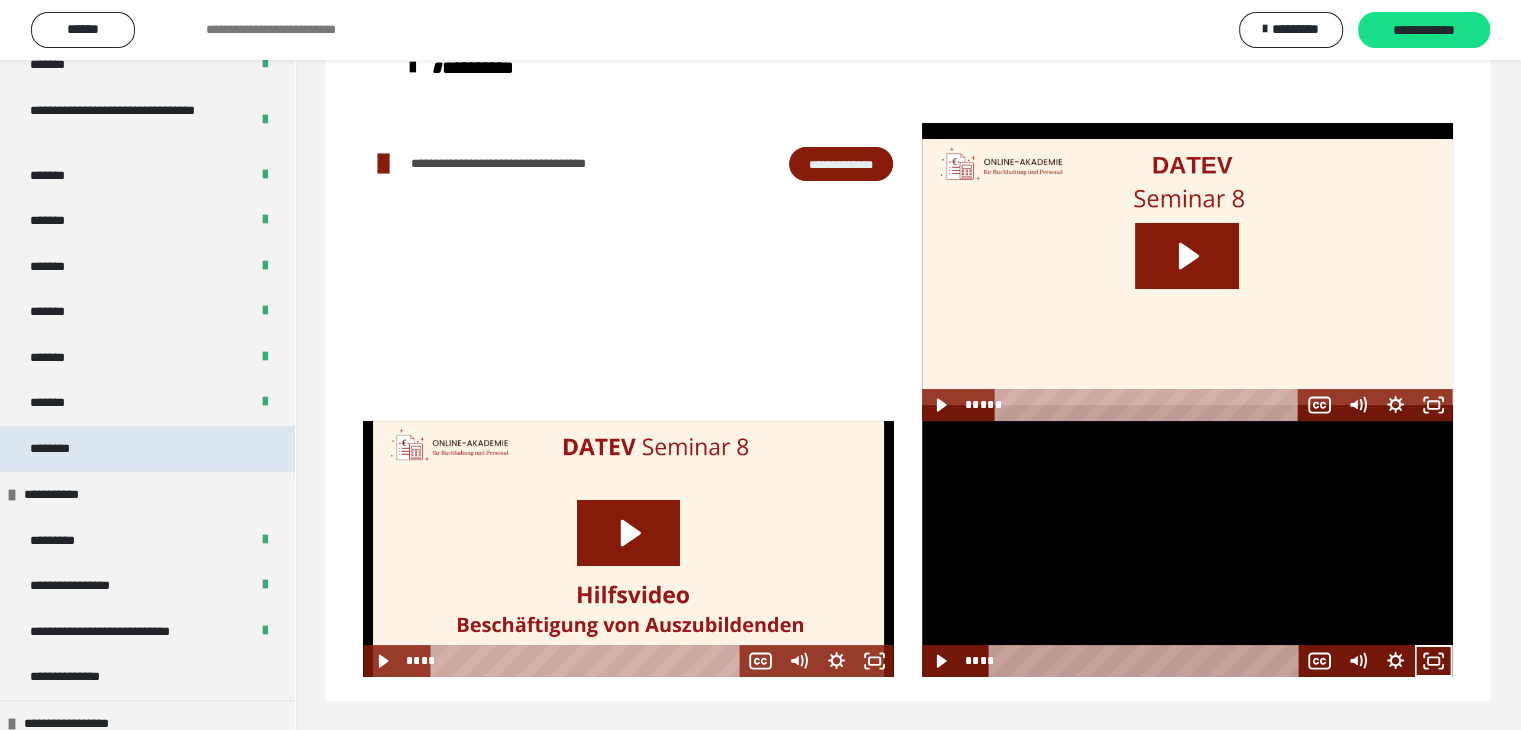 click on "********" at bounding box center [147, 449] 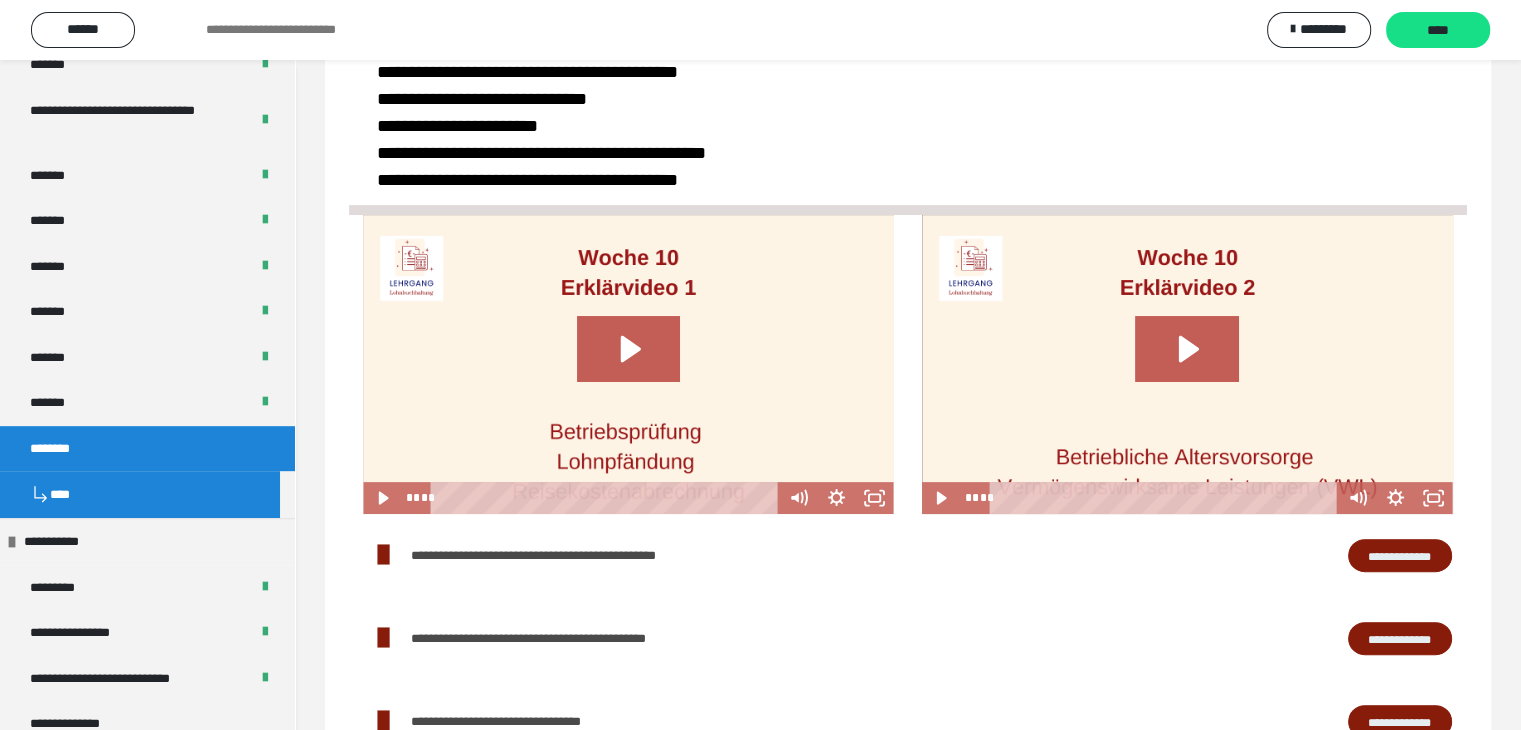scroll, scrollTop: 604, scrollLeft: 0, axis: vertical 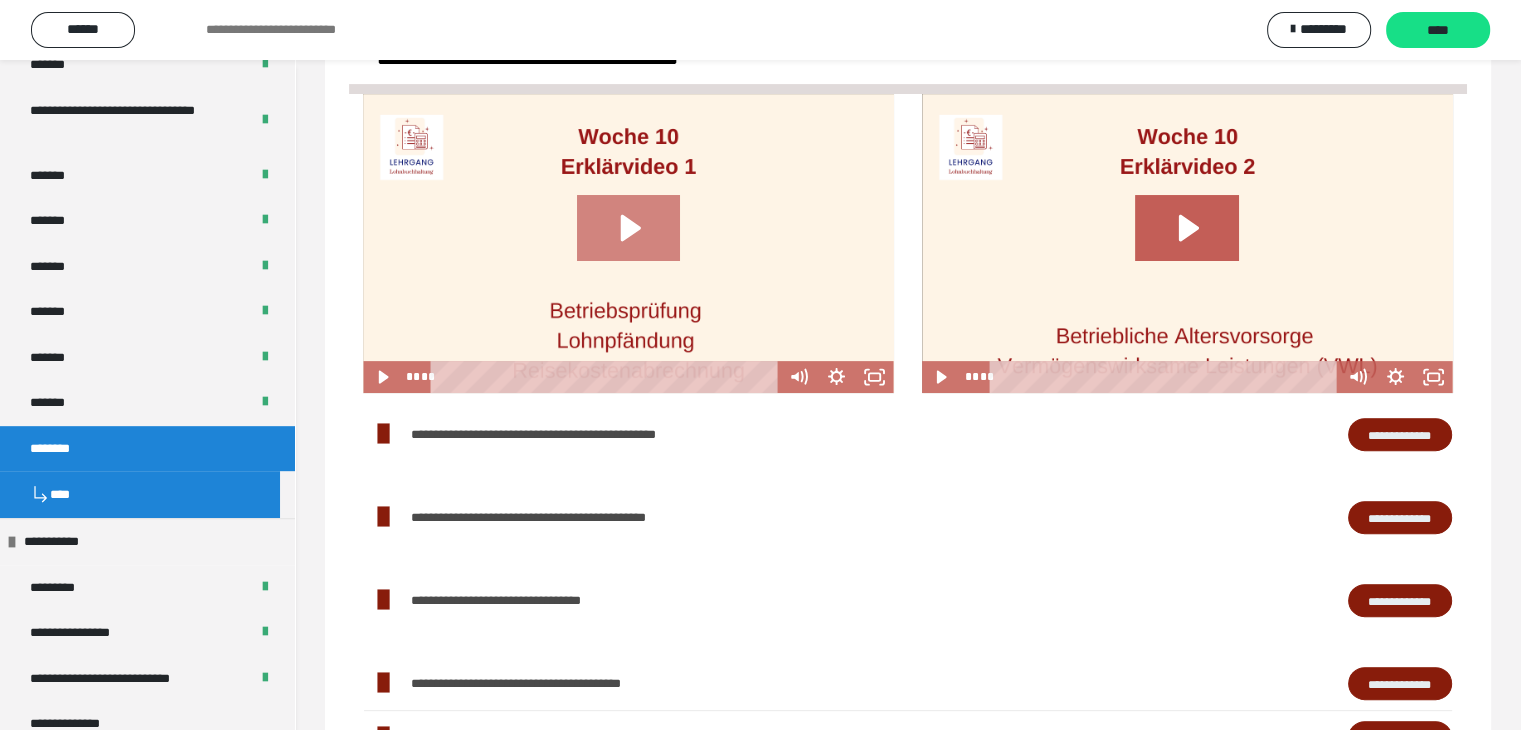click 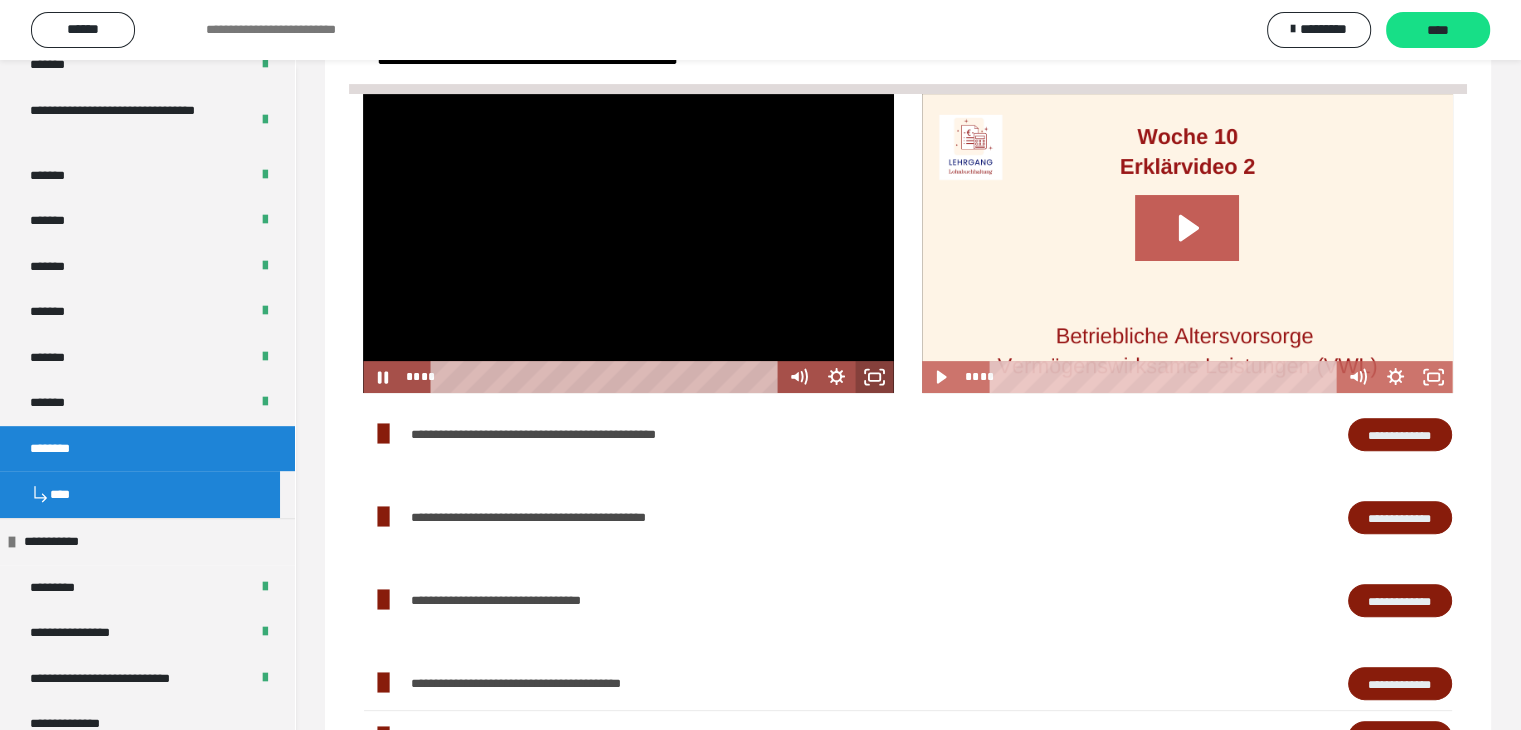 click 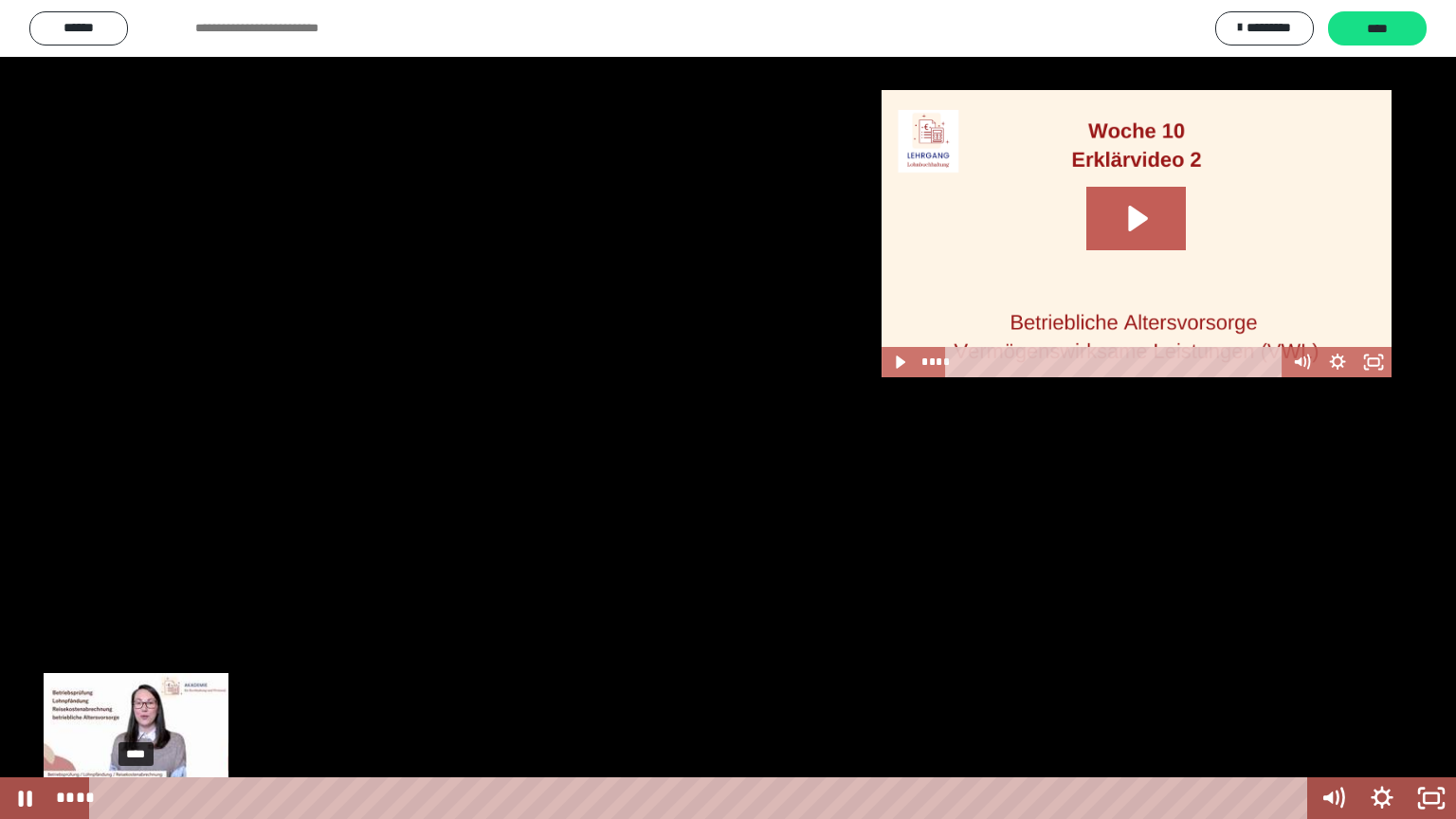 click on "****" at bounding box center [701, 798] 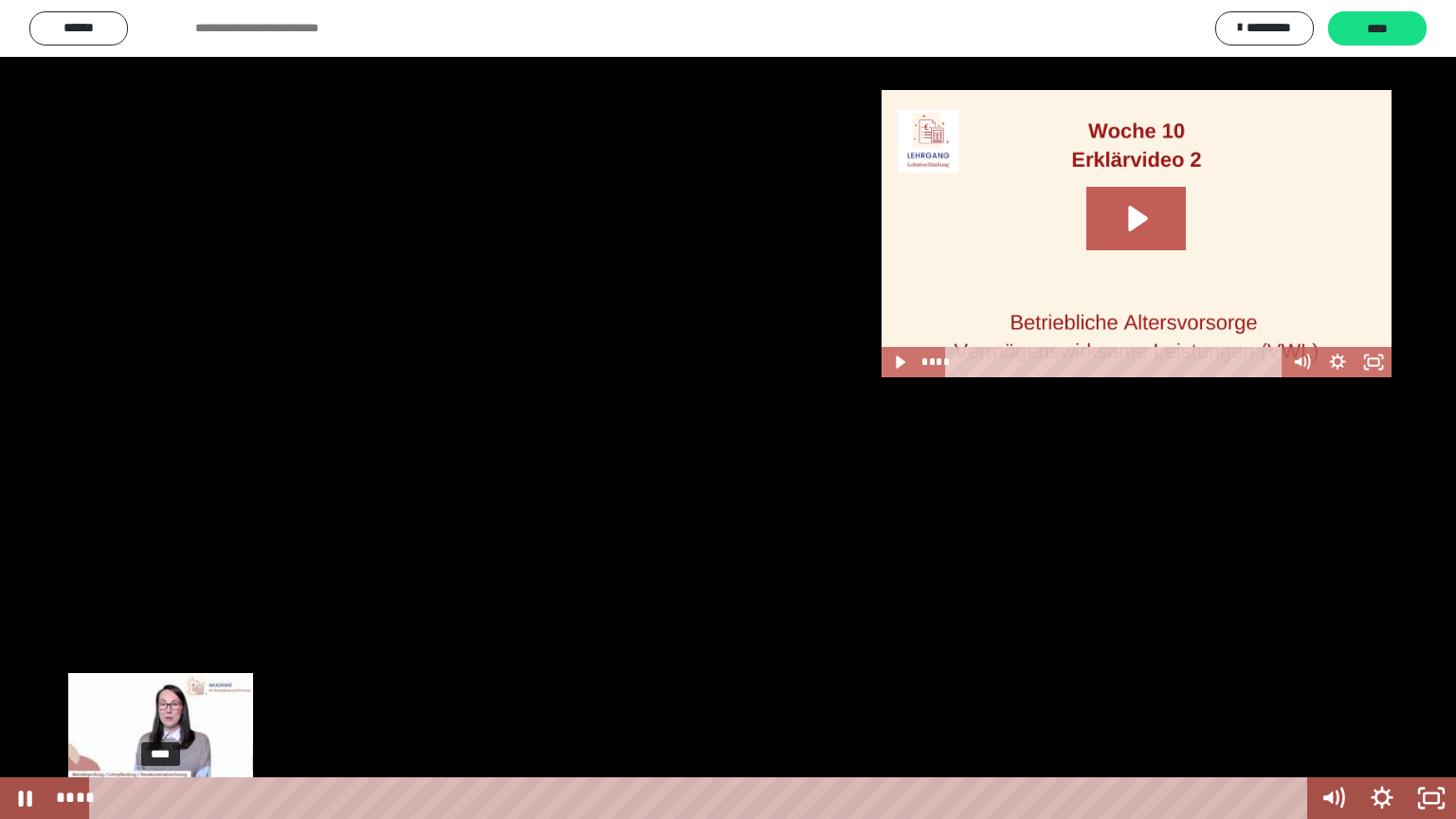click on "****" at bounding box center [701, 798] 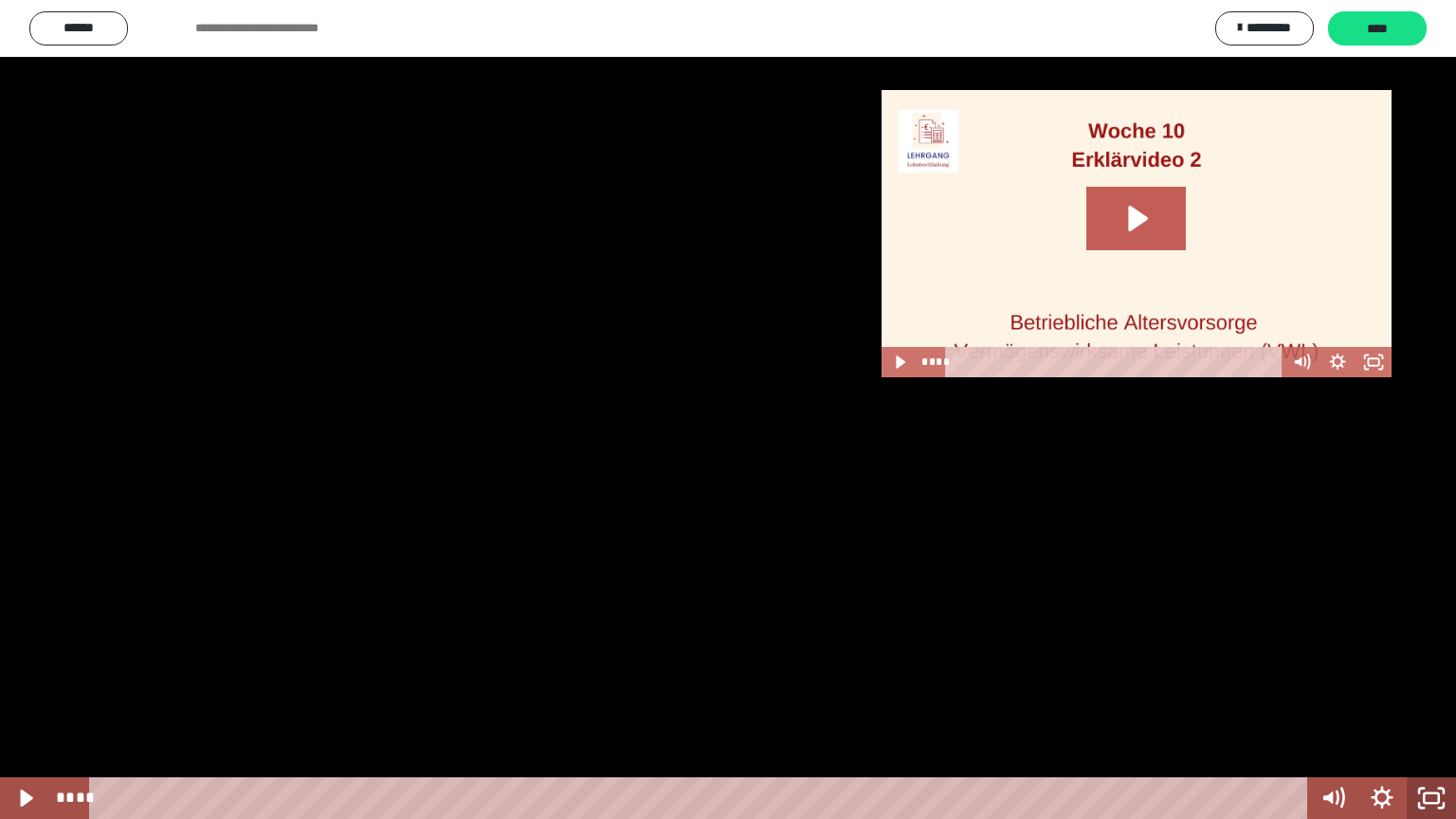 click 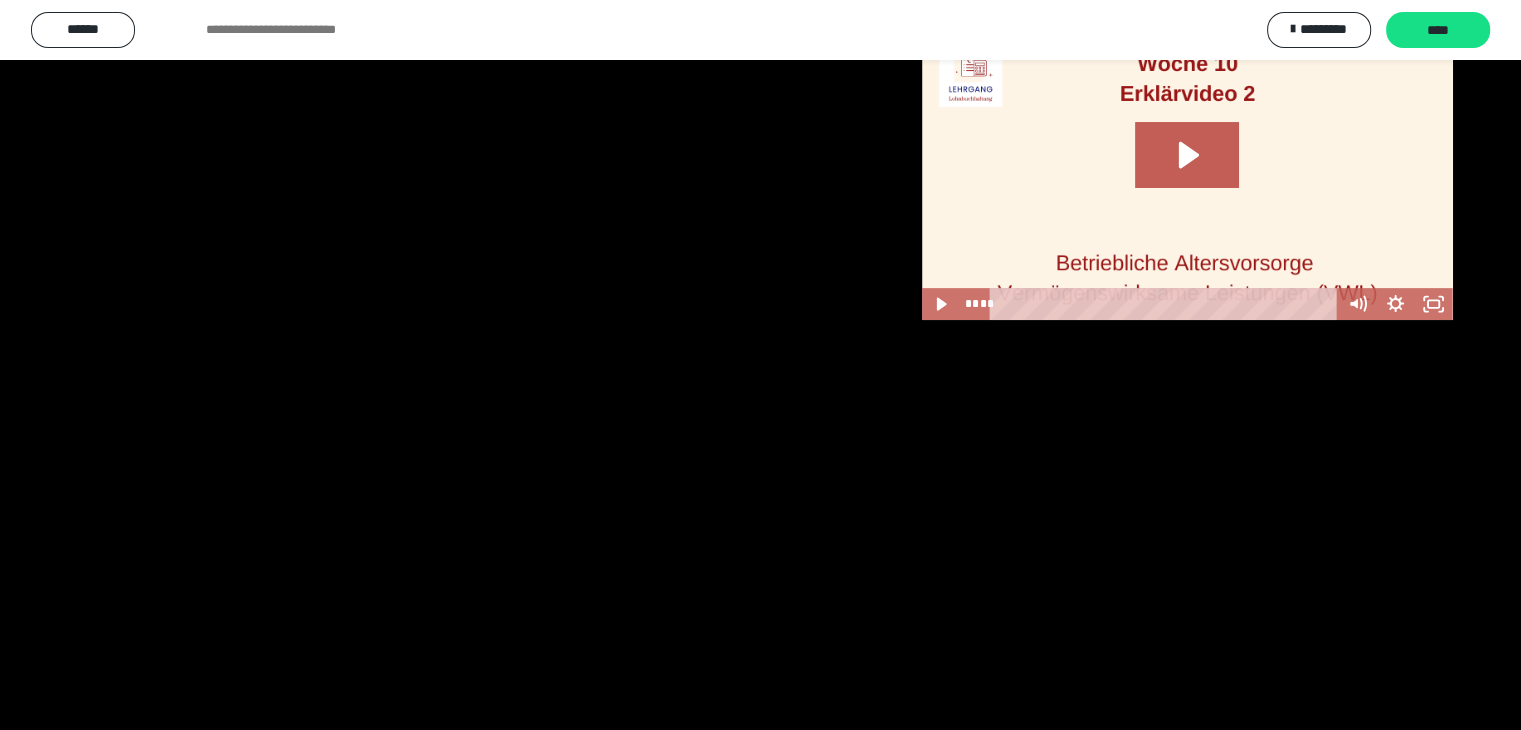 scroll, scrollTop: 804, scrollLeft: 0, axis: vertical 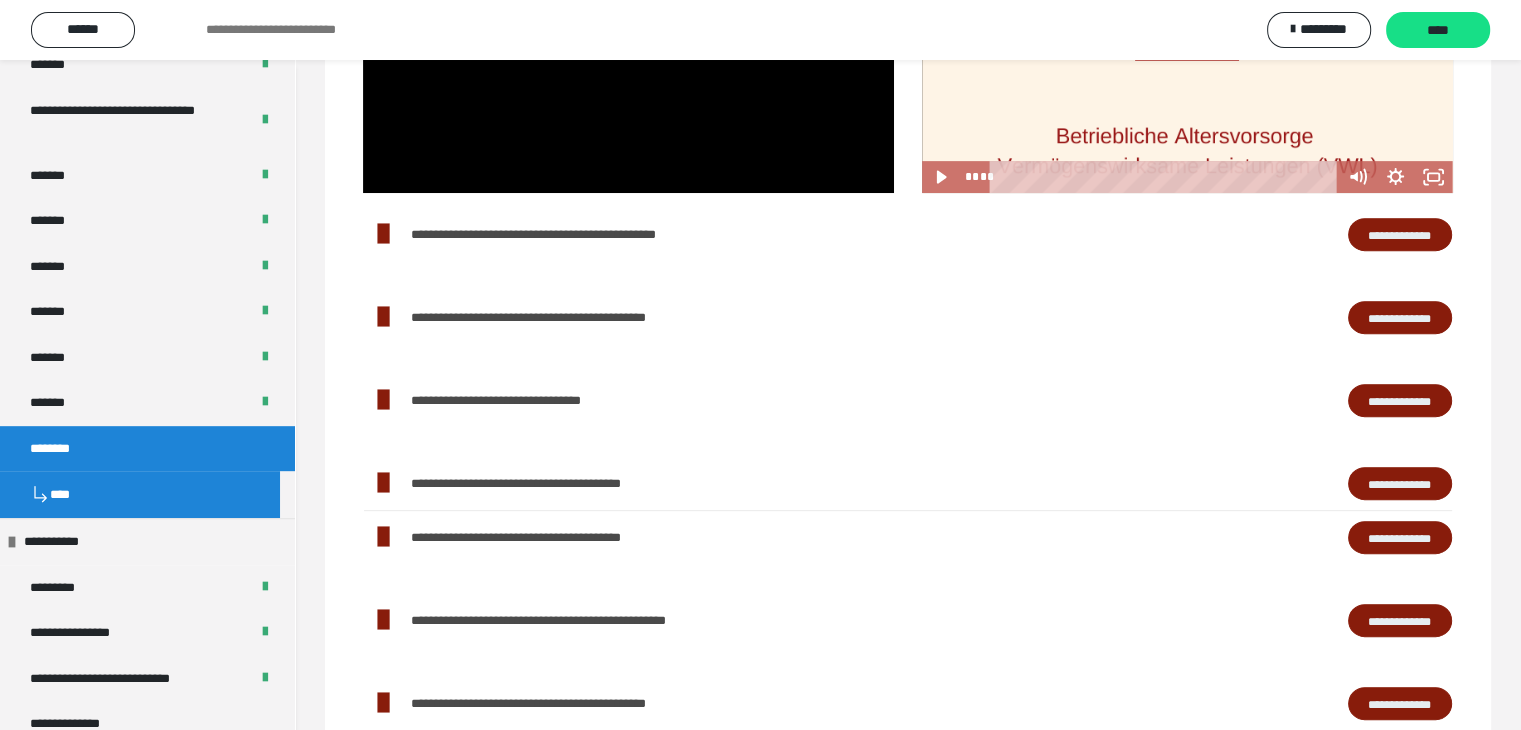 click on "**********" at bounding box center [1400, 538] 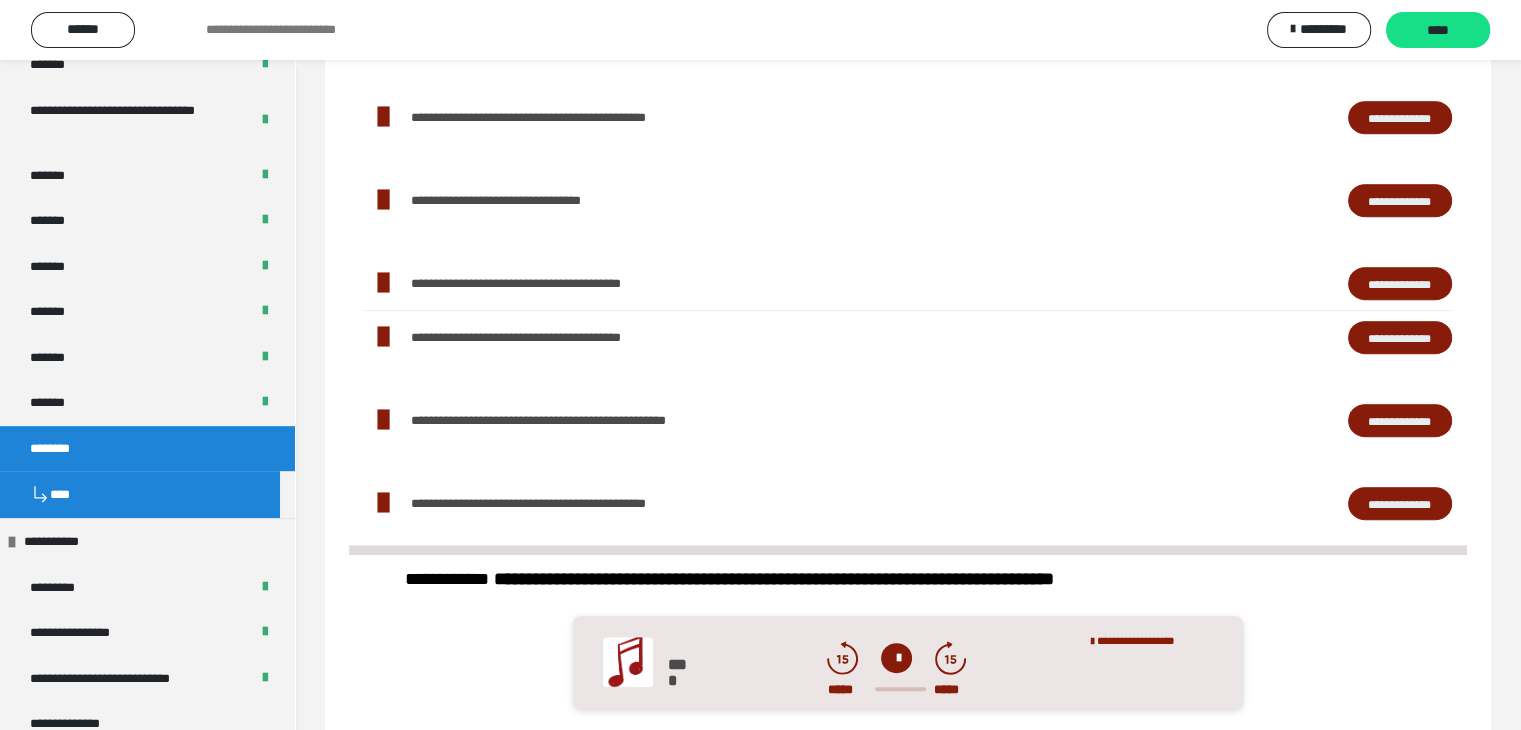 scroll, scrollTop: 504, scrollLeft: 0, axis: vertical 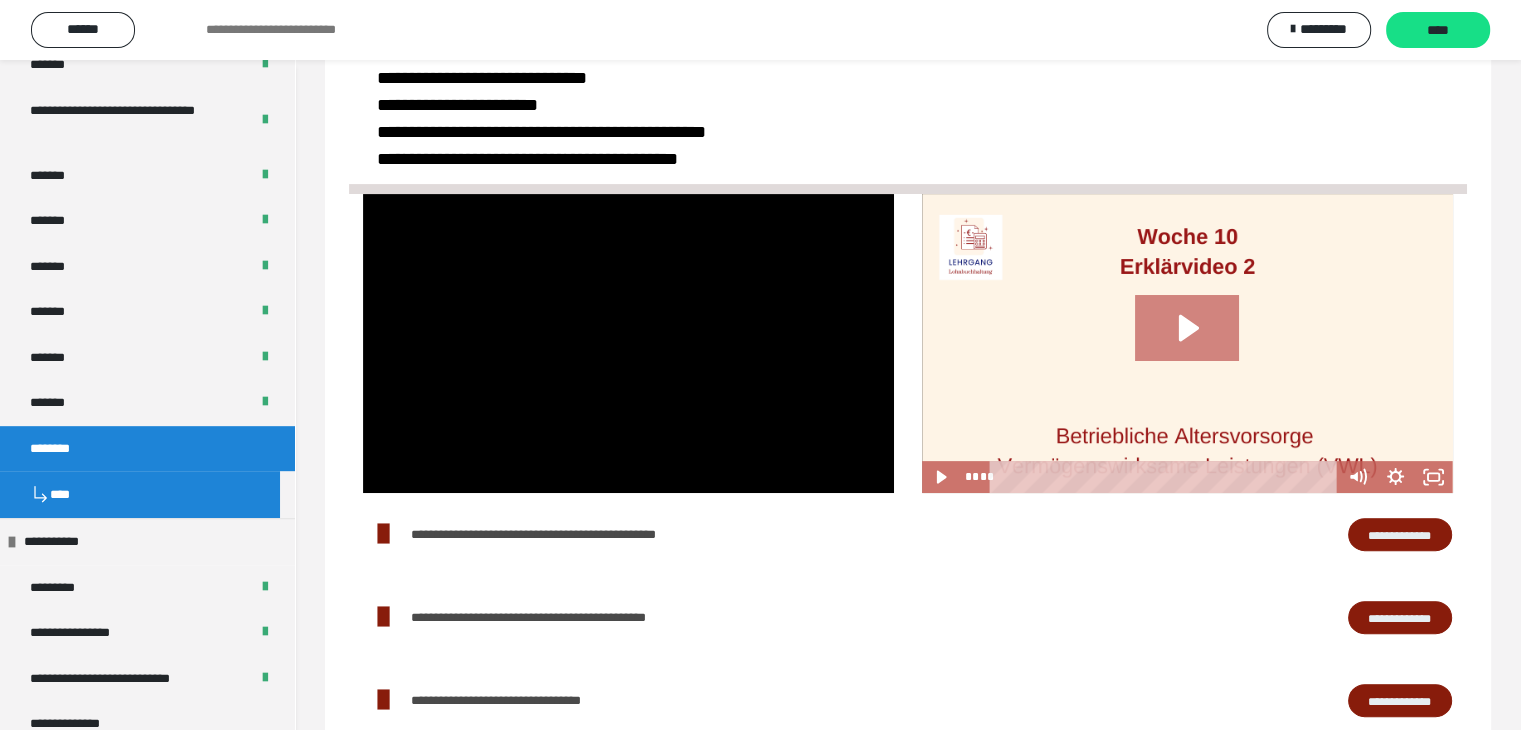 click 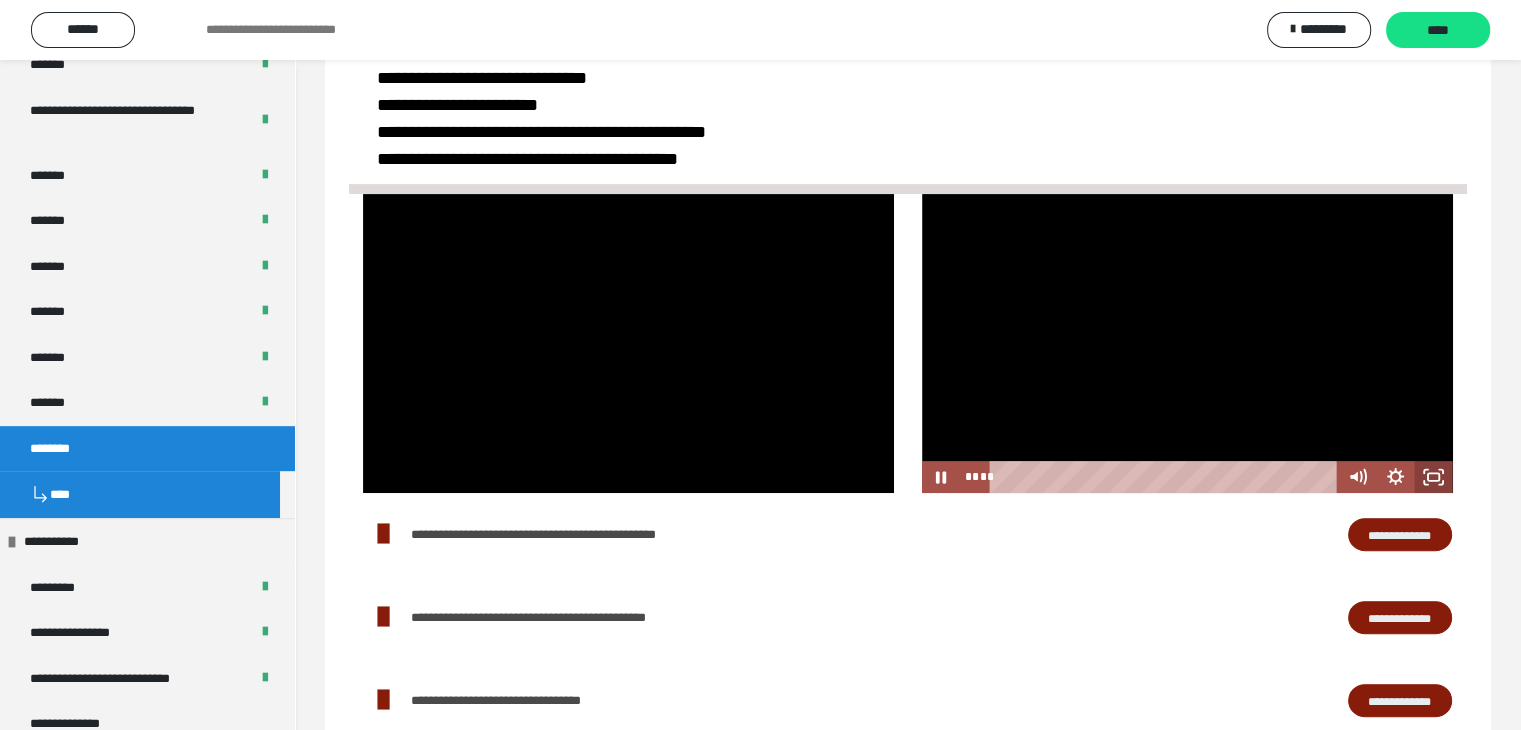 click 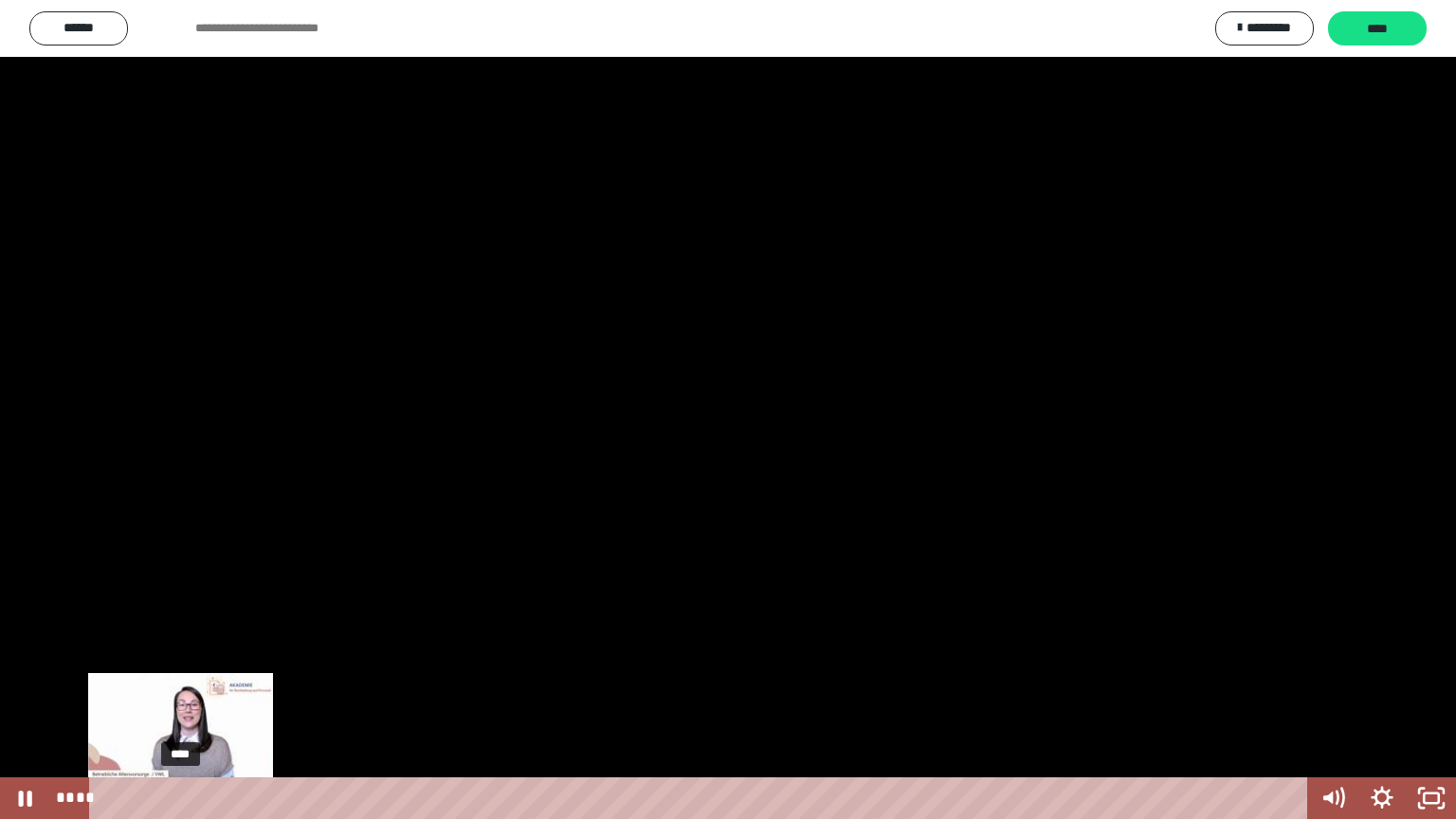 click on "****" at bounding box center (701, 798) 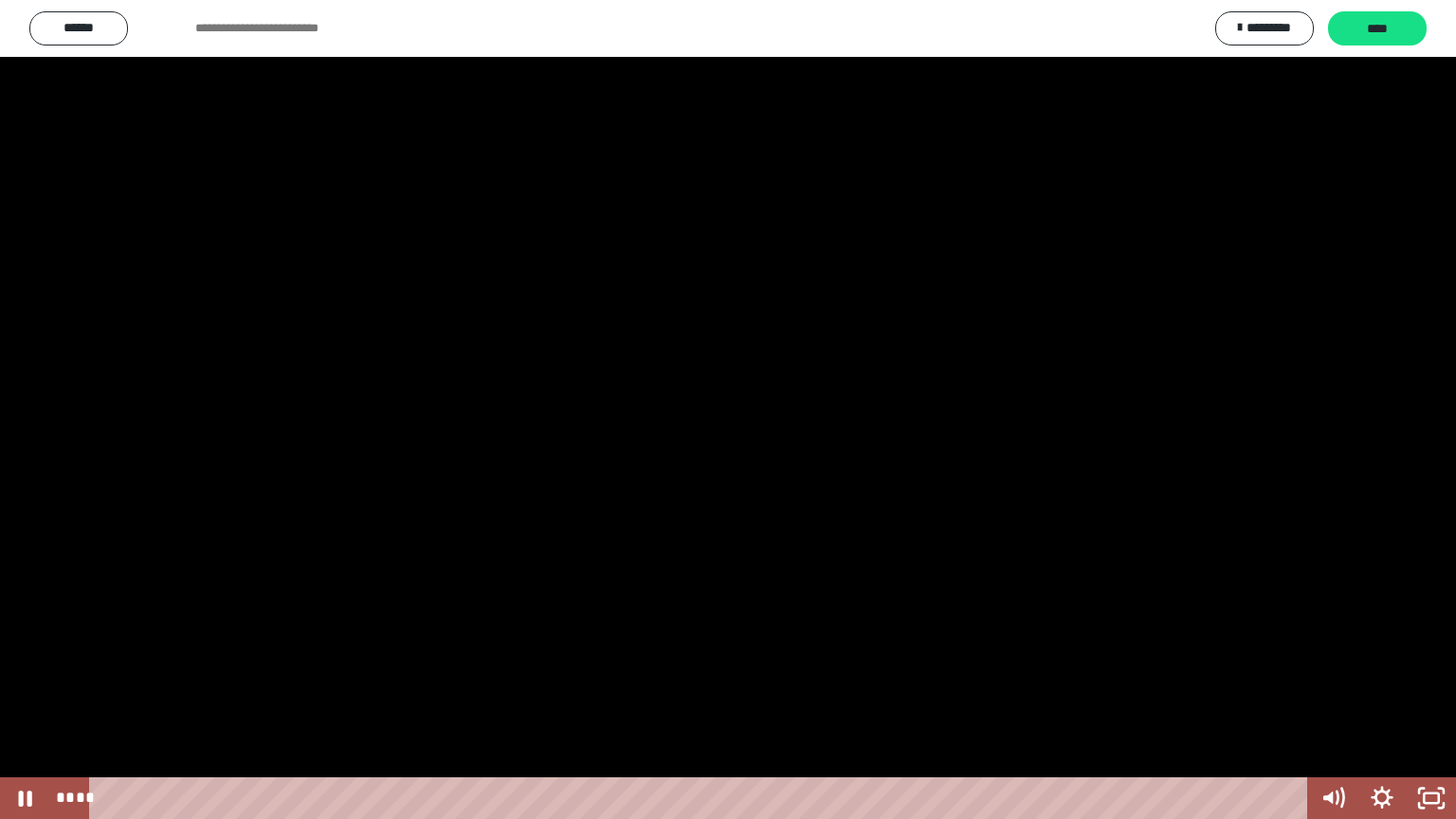 click at bounding box center (728, 410) 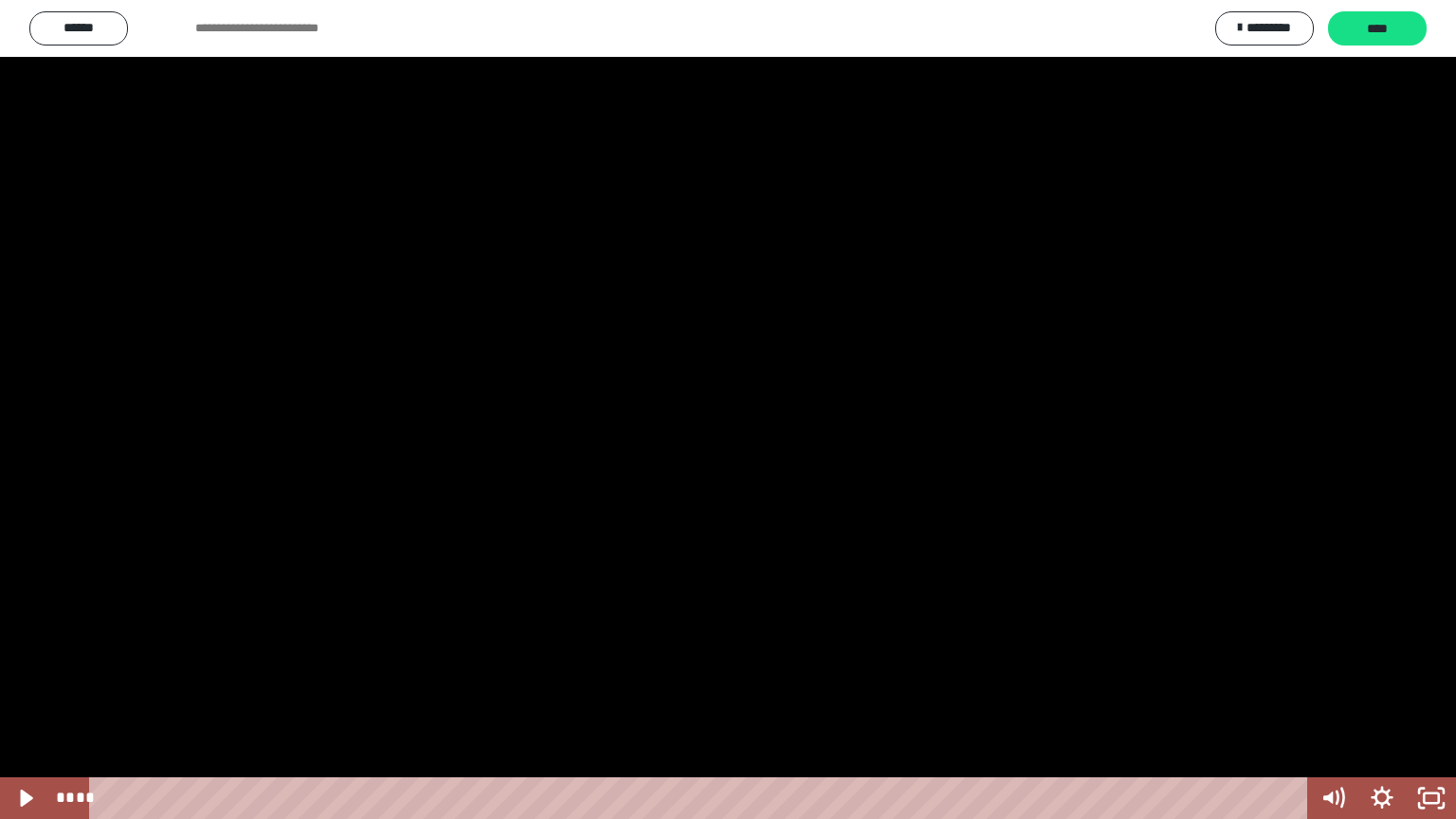 click at bounding box center [728, 410] 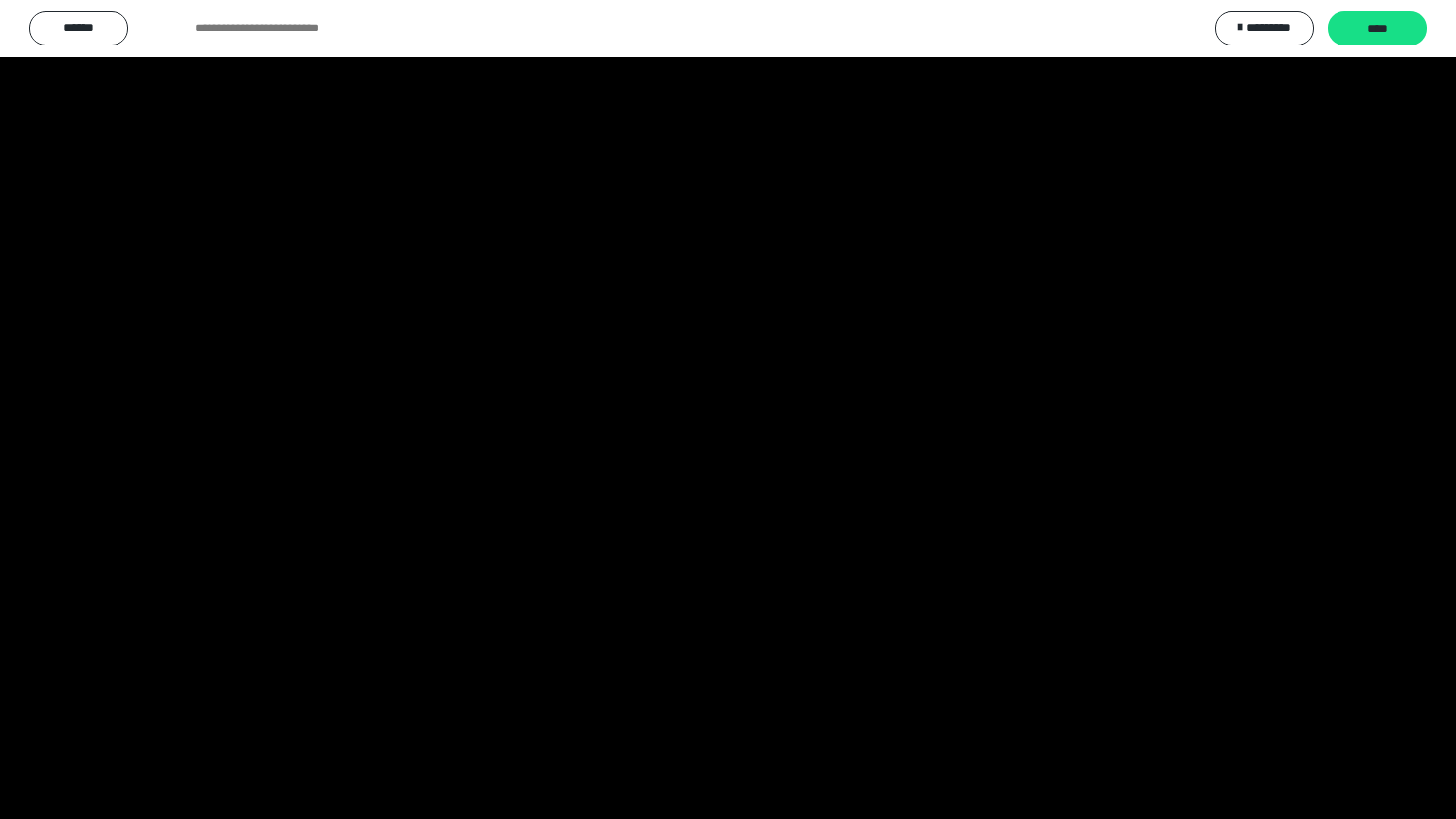 type 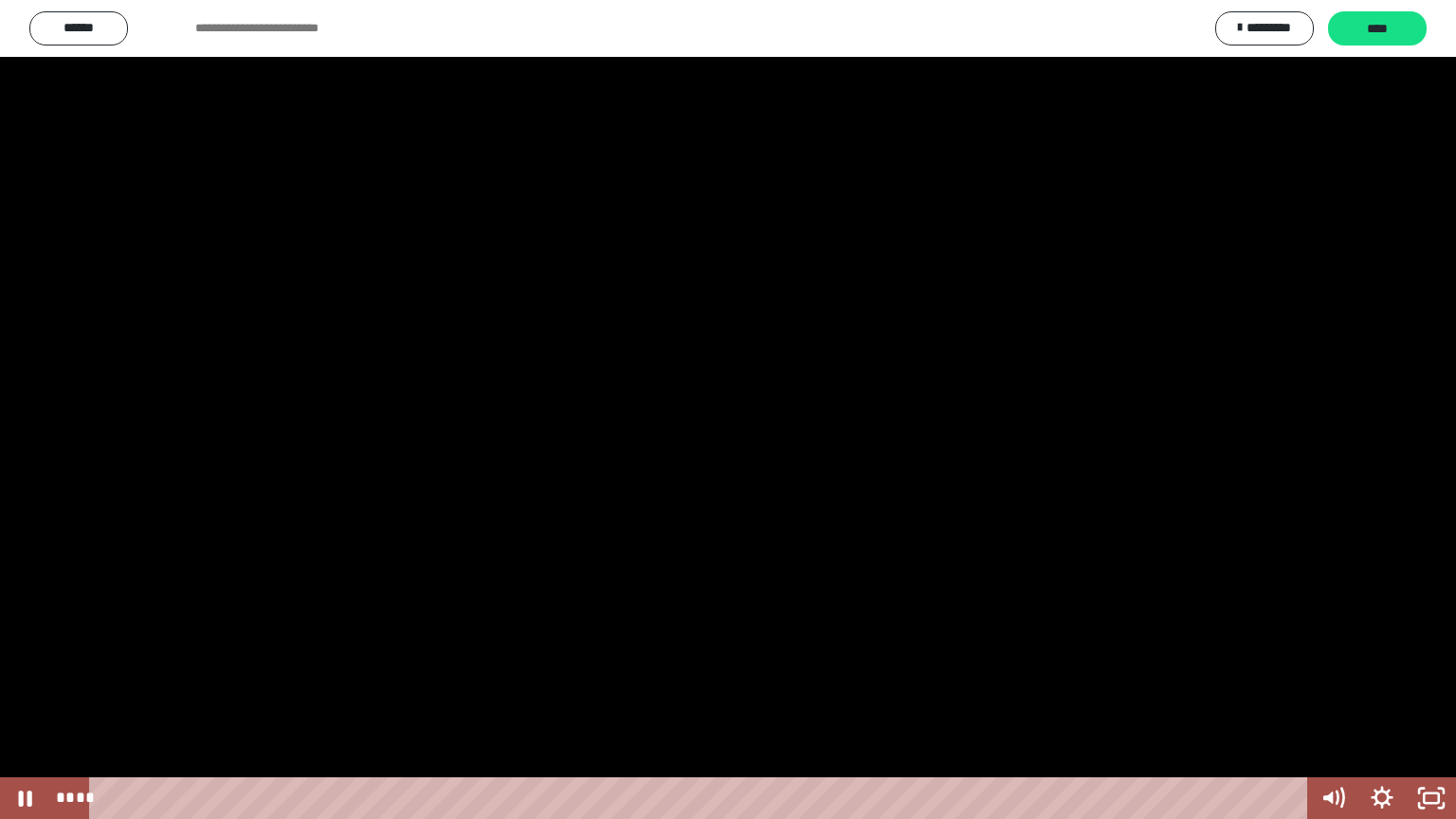 click at bounding box center [728, 410] 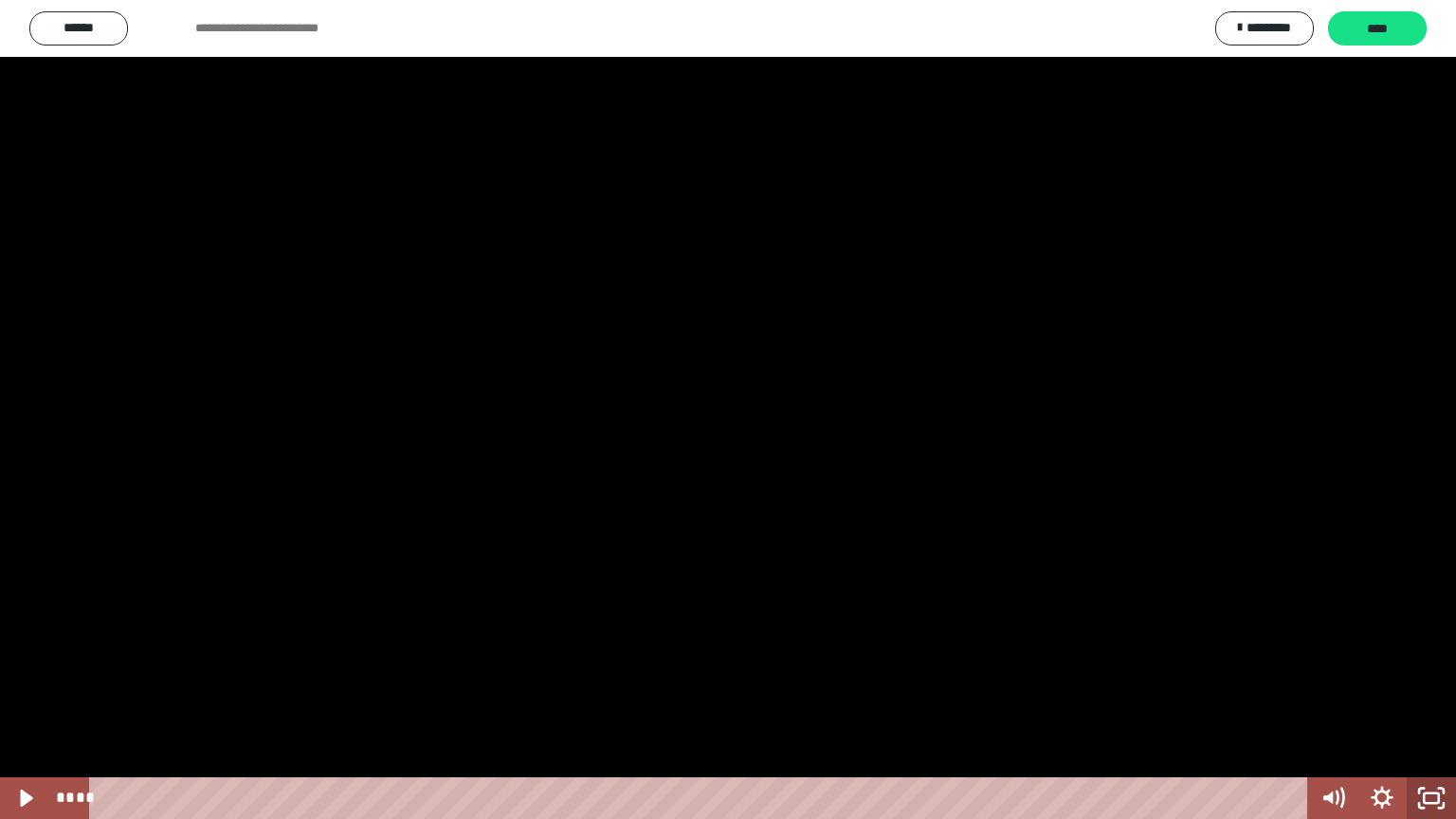 click 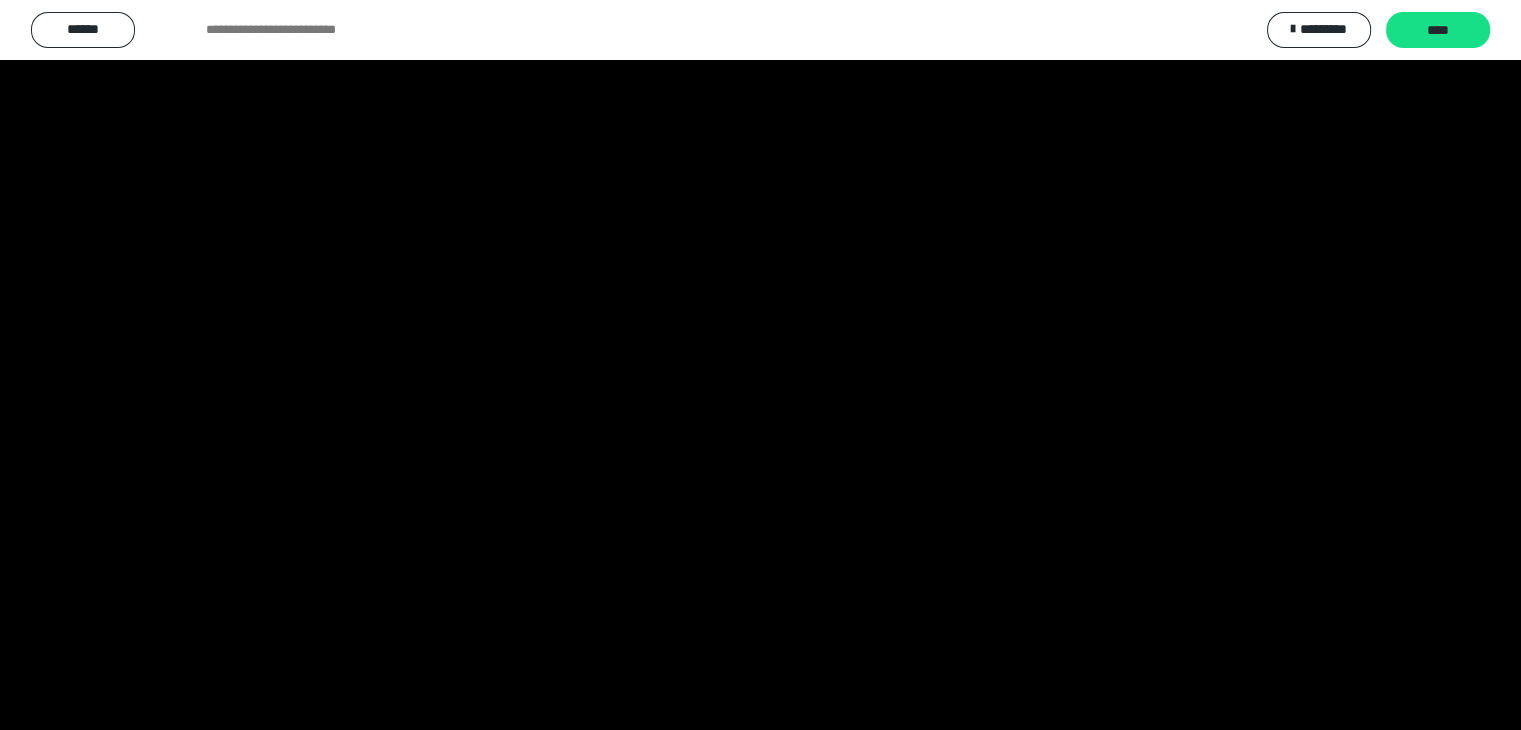 scroll, scrollTop: 1304, scrollLeft: 0, axis: vertical 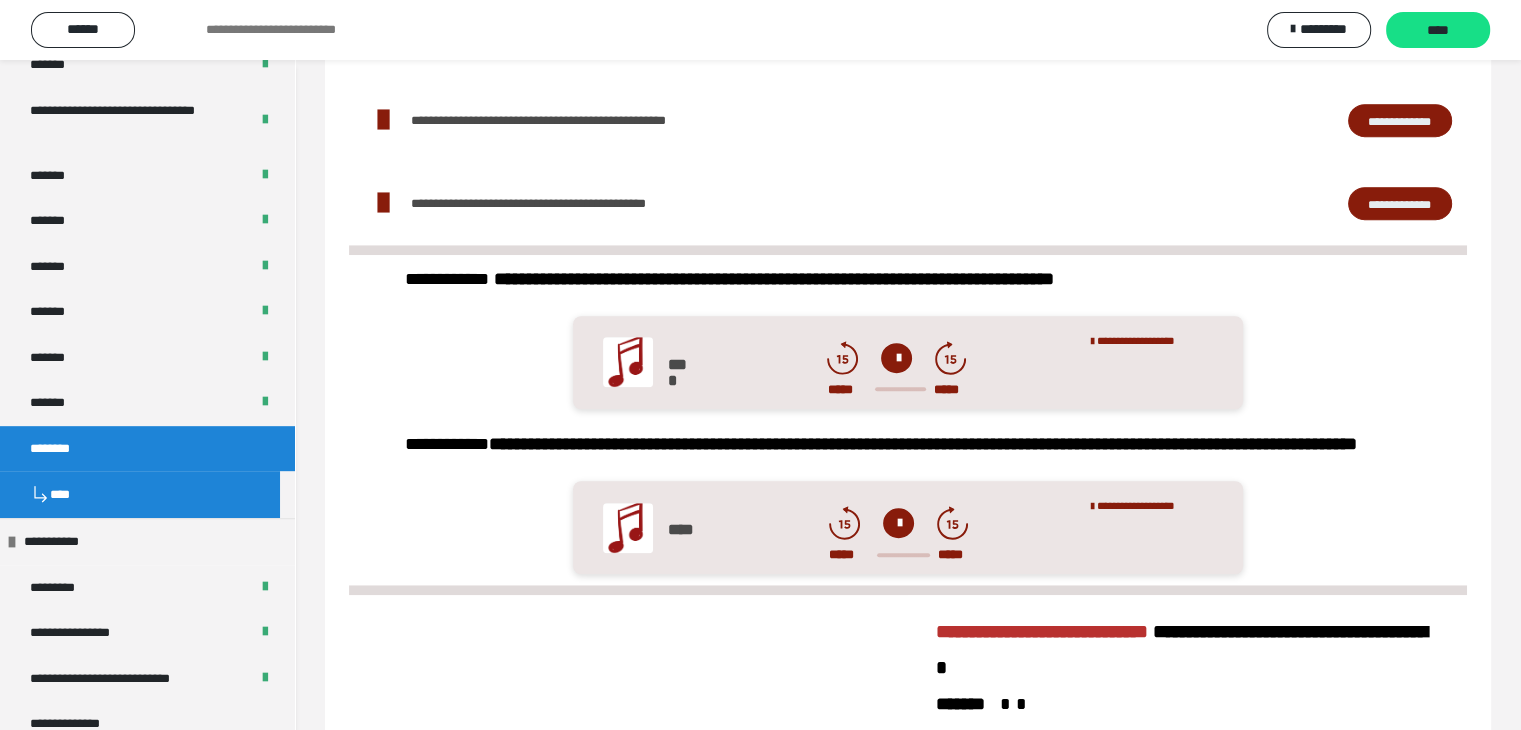 click at bounding box center (898, 523) 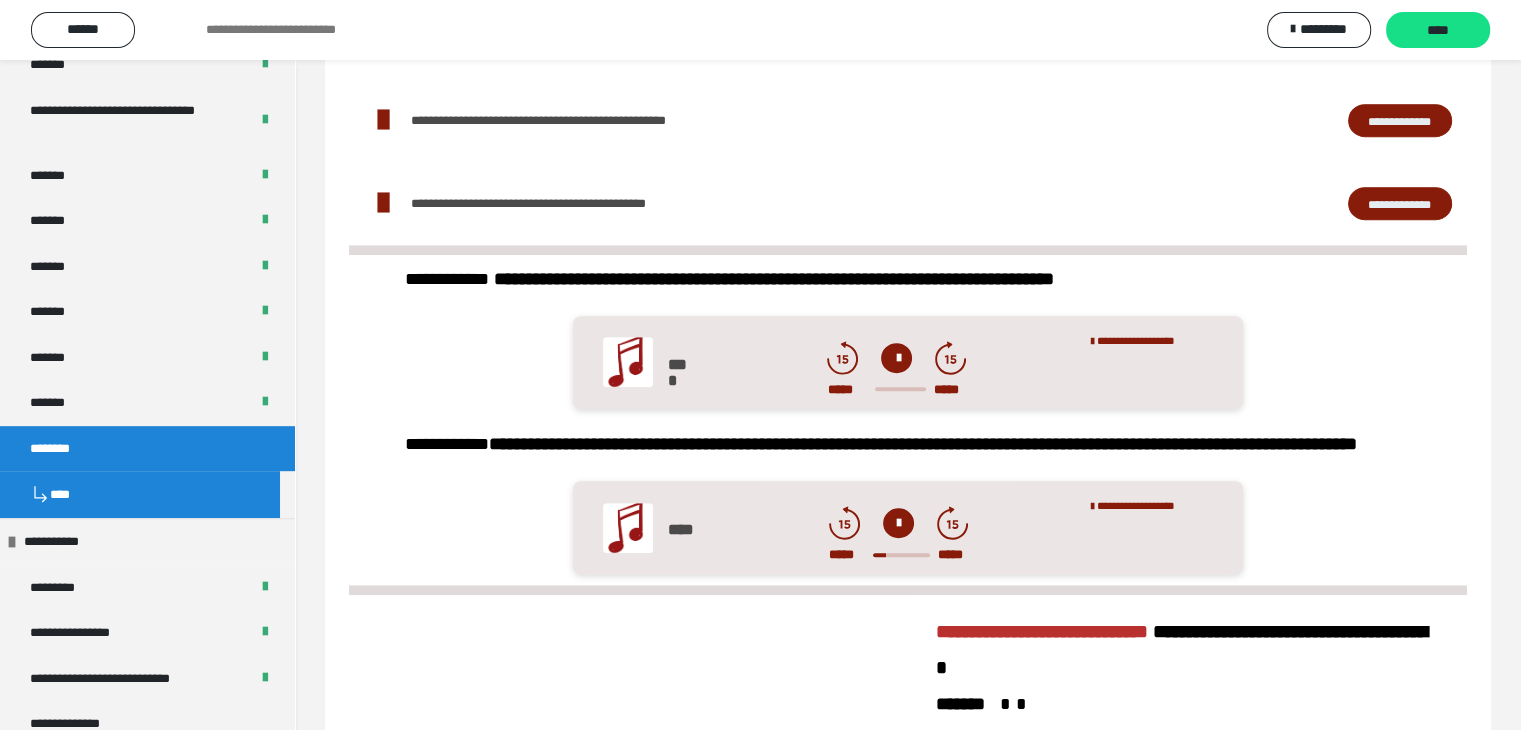 click at bounding box center [898, 523] 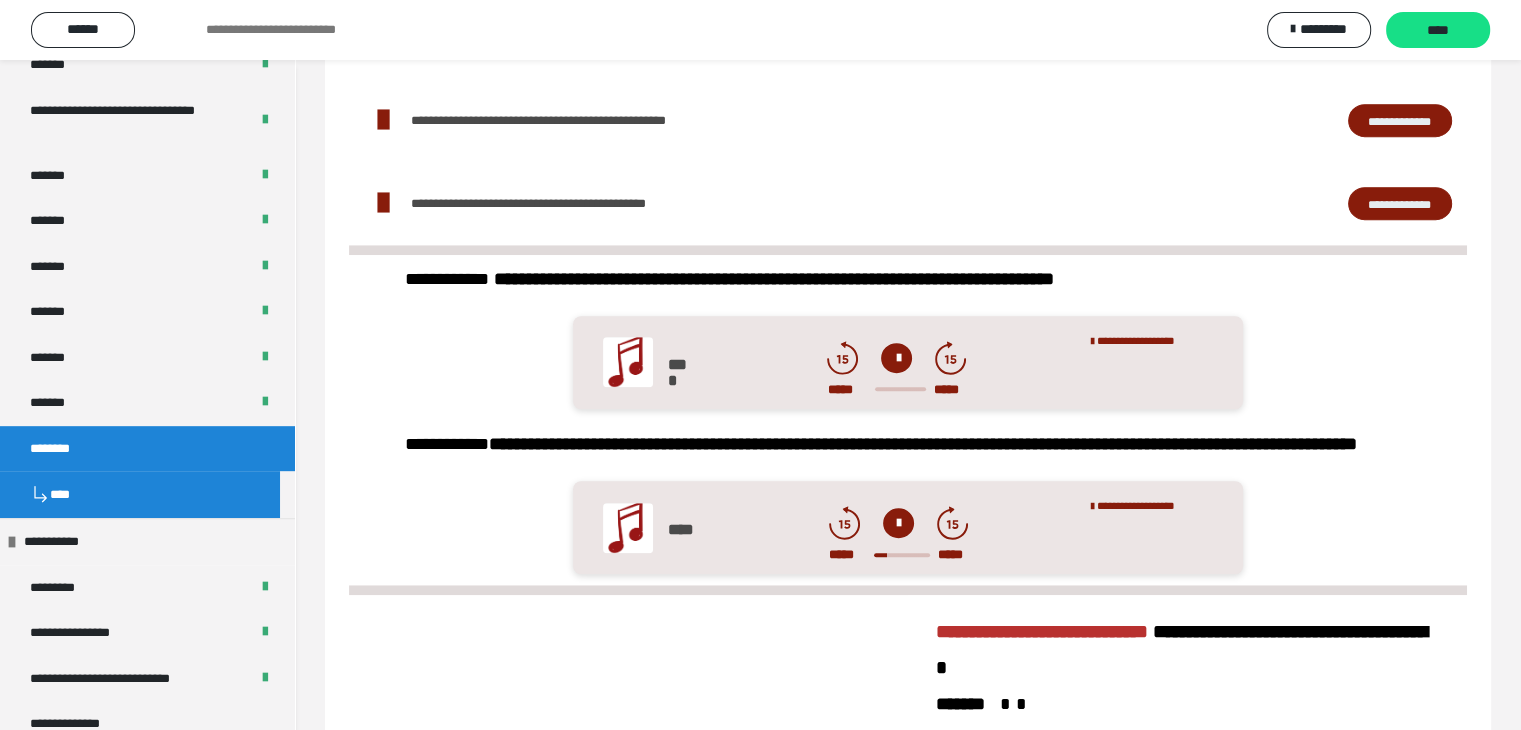 click at bounding box center (898, 523) 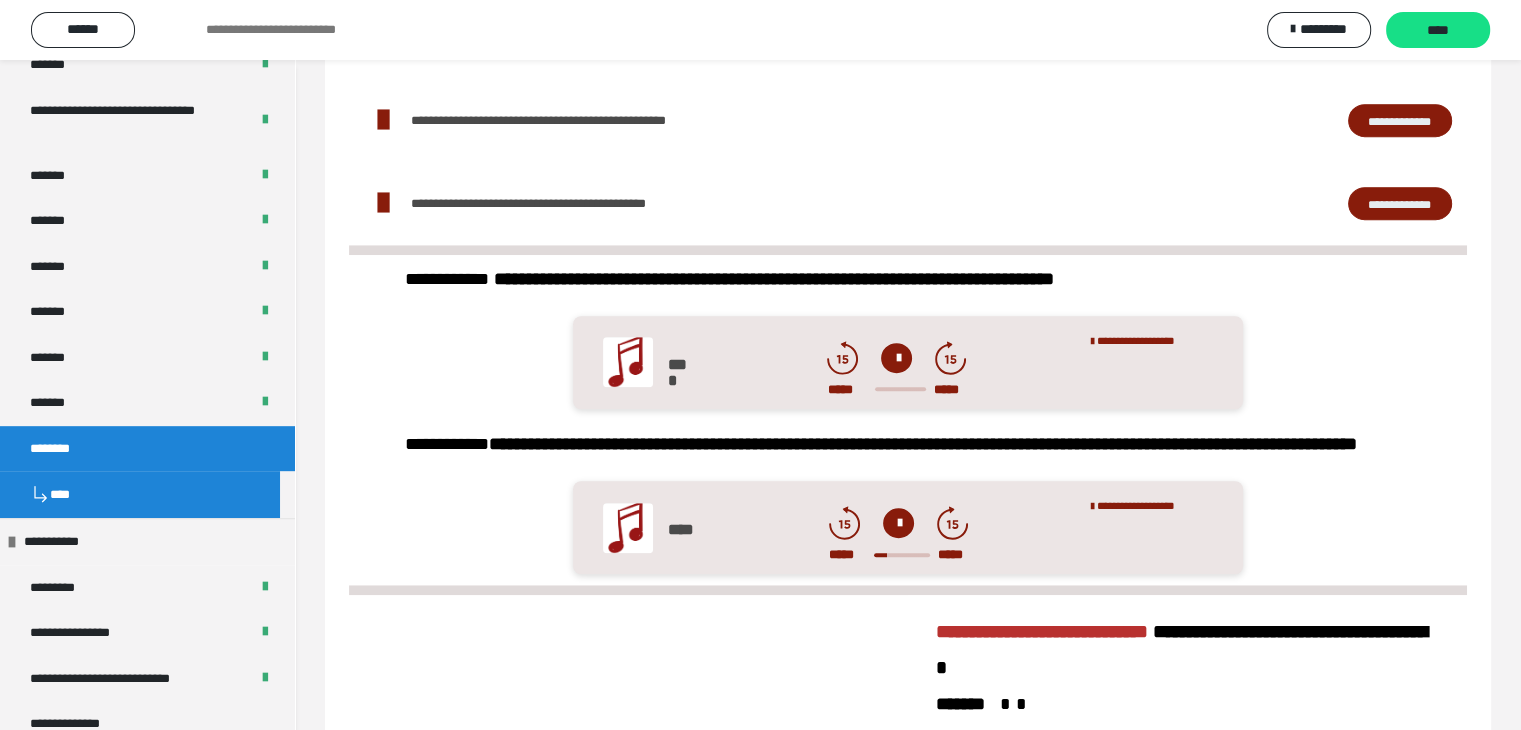 click at bounding box center [898, 523] 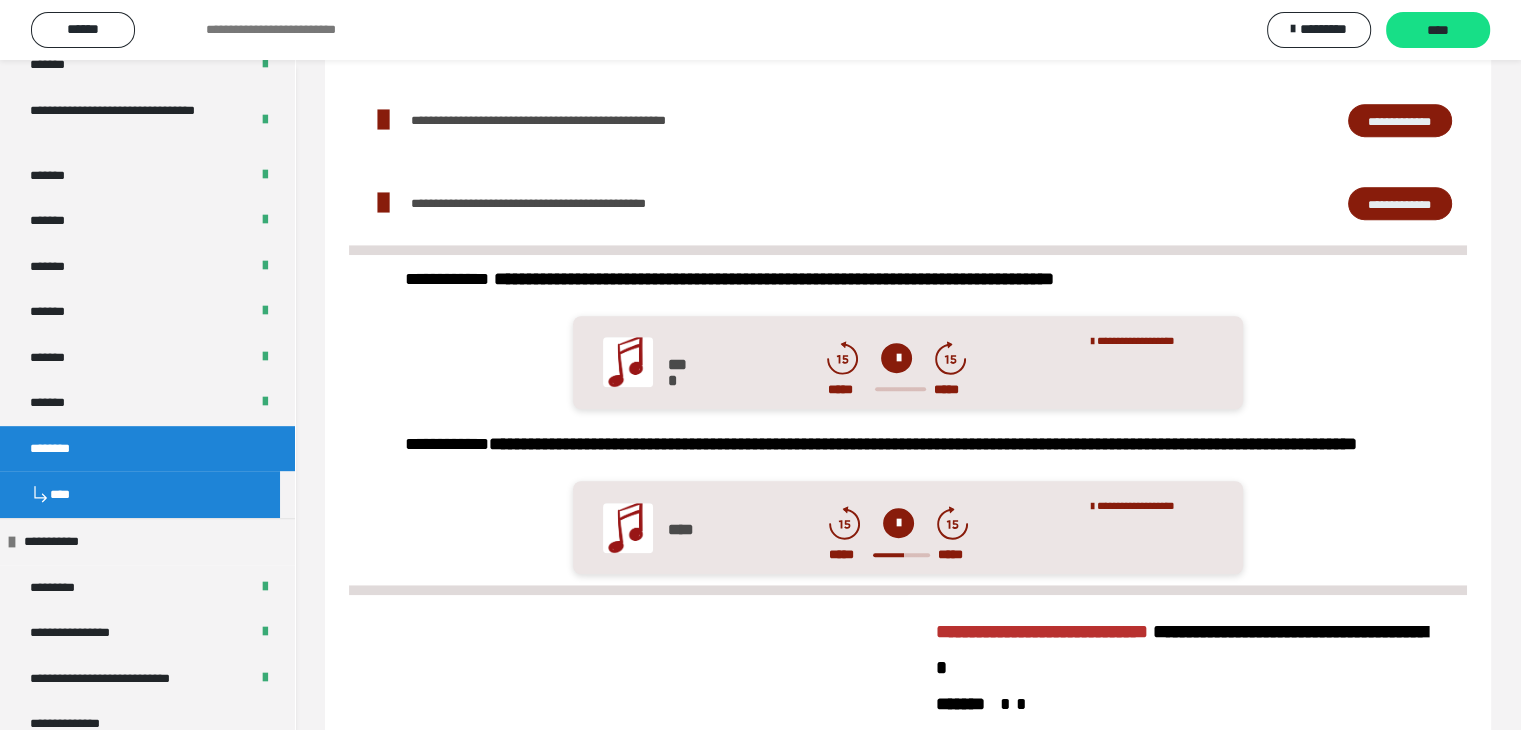 click at bounding box center (898, 523) 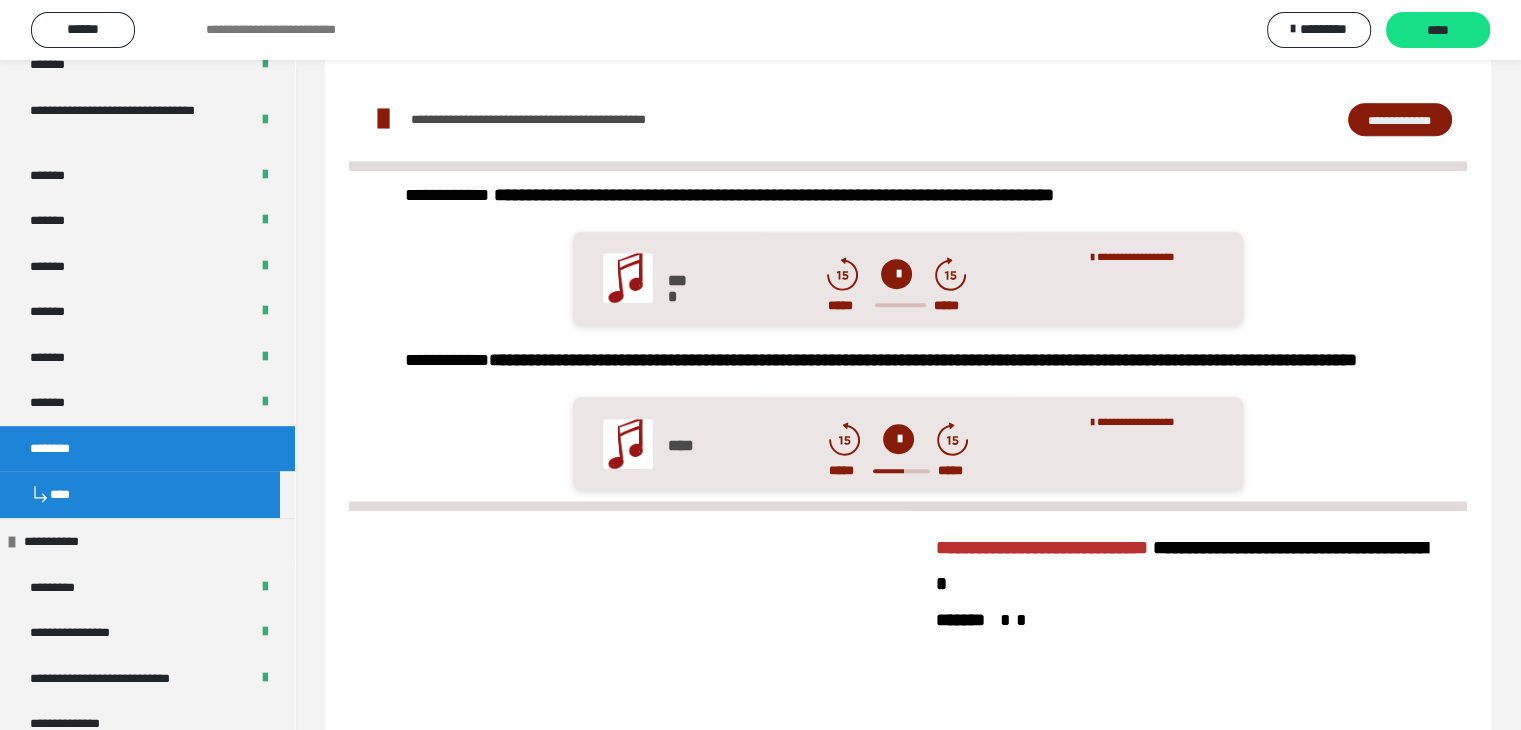 scroll, scrollTop: 1400, scrollLeft: 0, axis: vertical 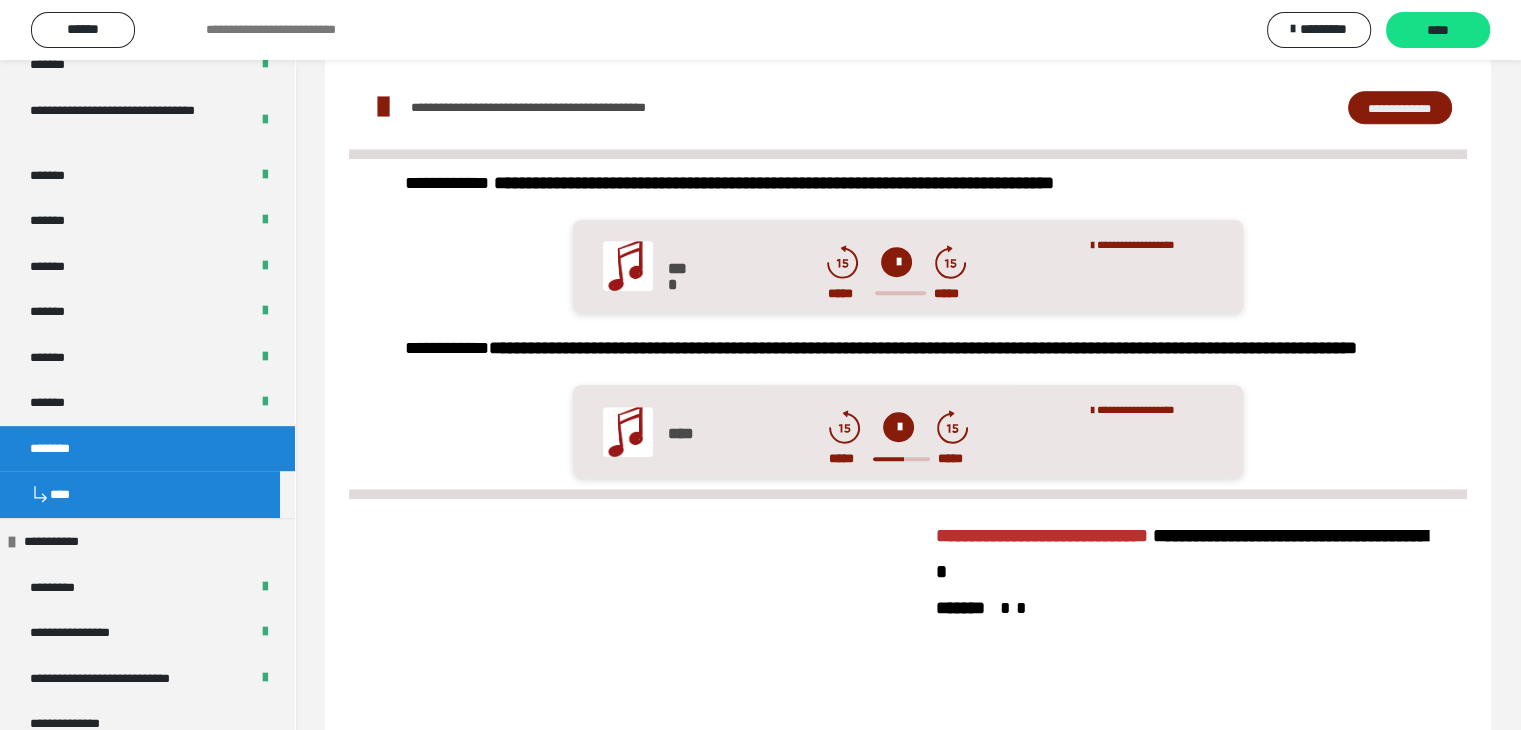 click at bounding box center (898, 427) 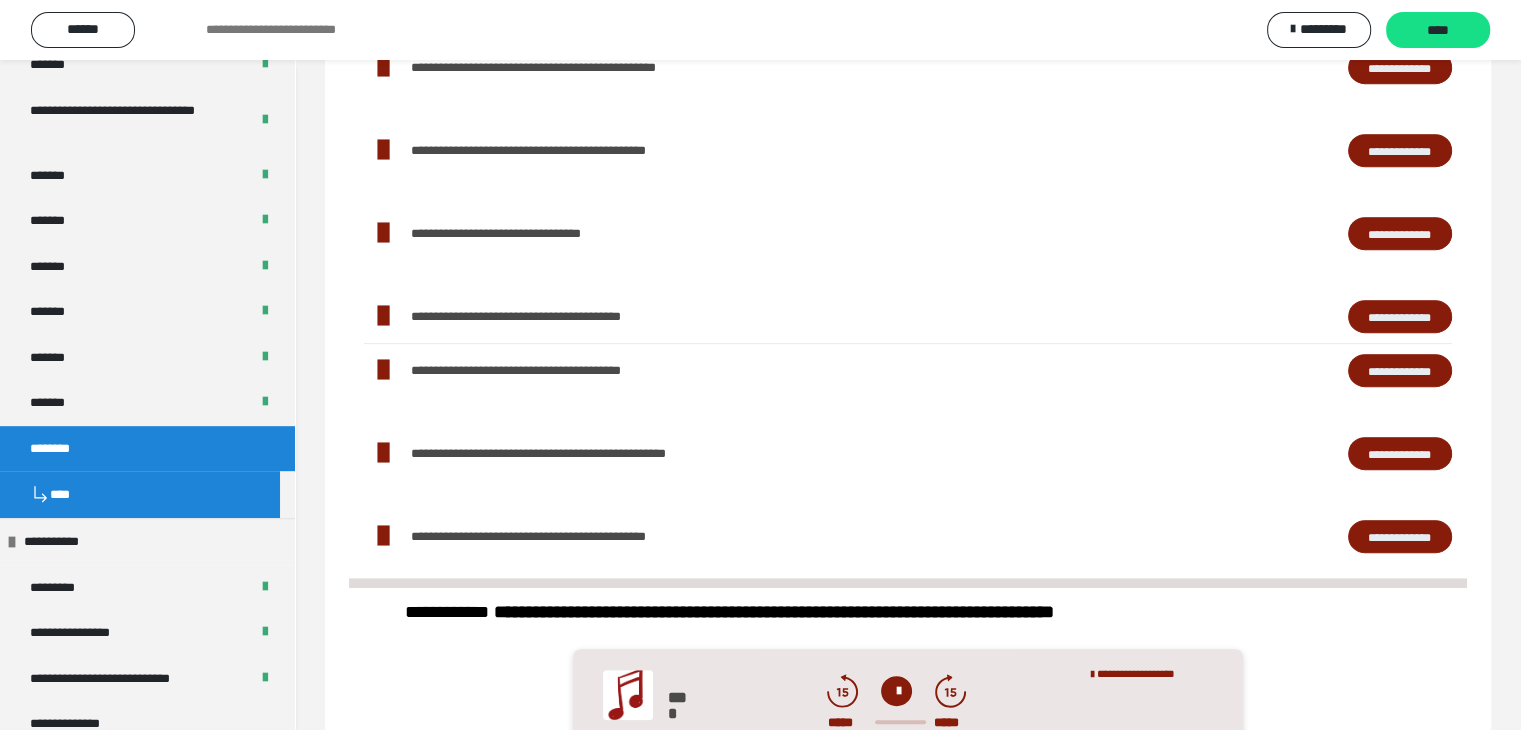 scroll, scrollTop: 500, scrollLeft: 0, axis: vertical 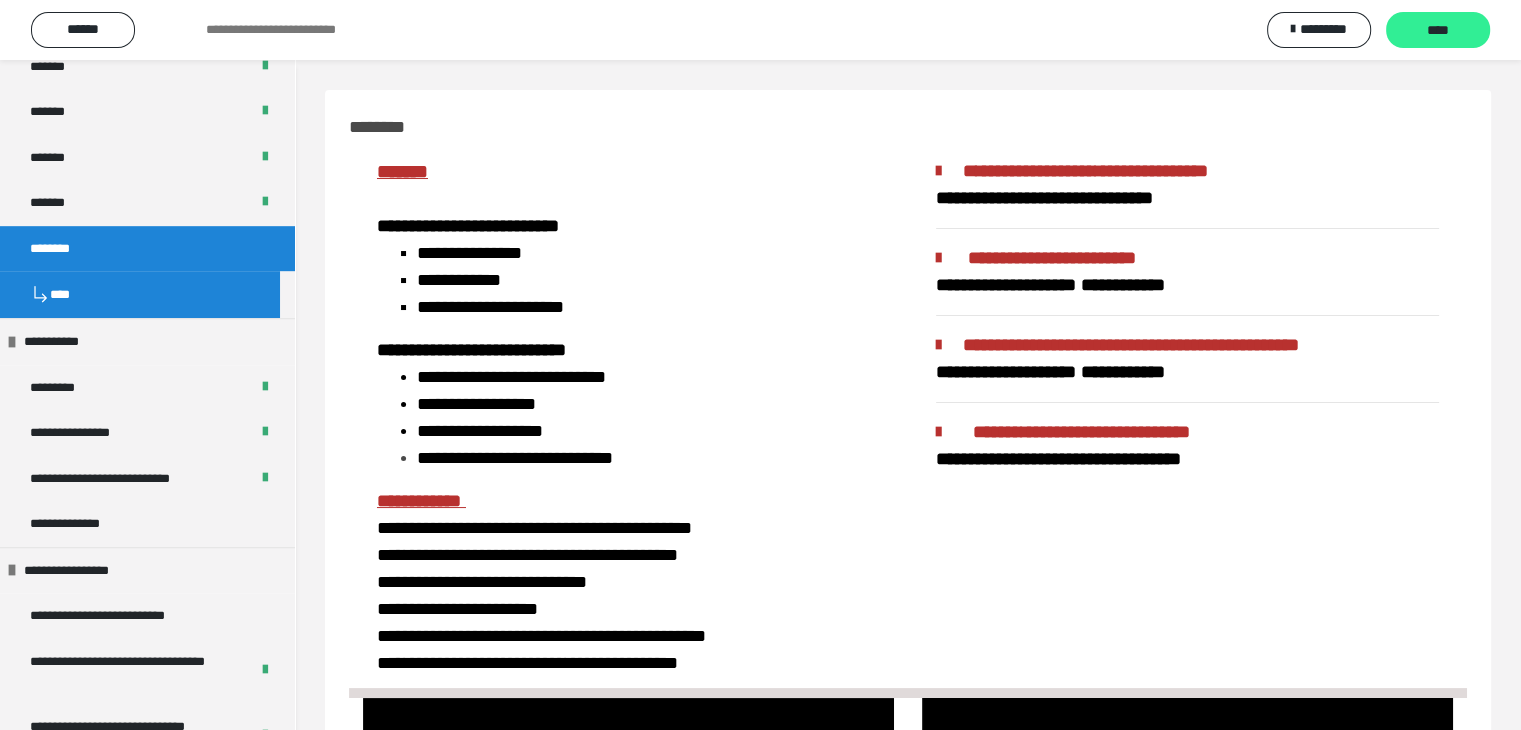 click on "****" at bounding box center (1438, 30) 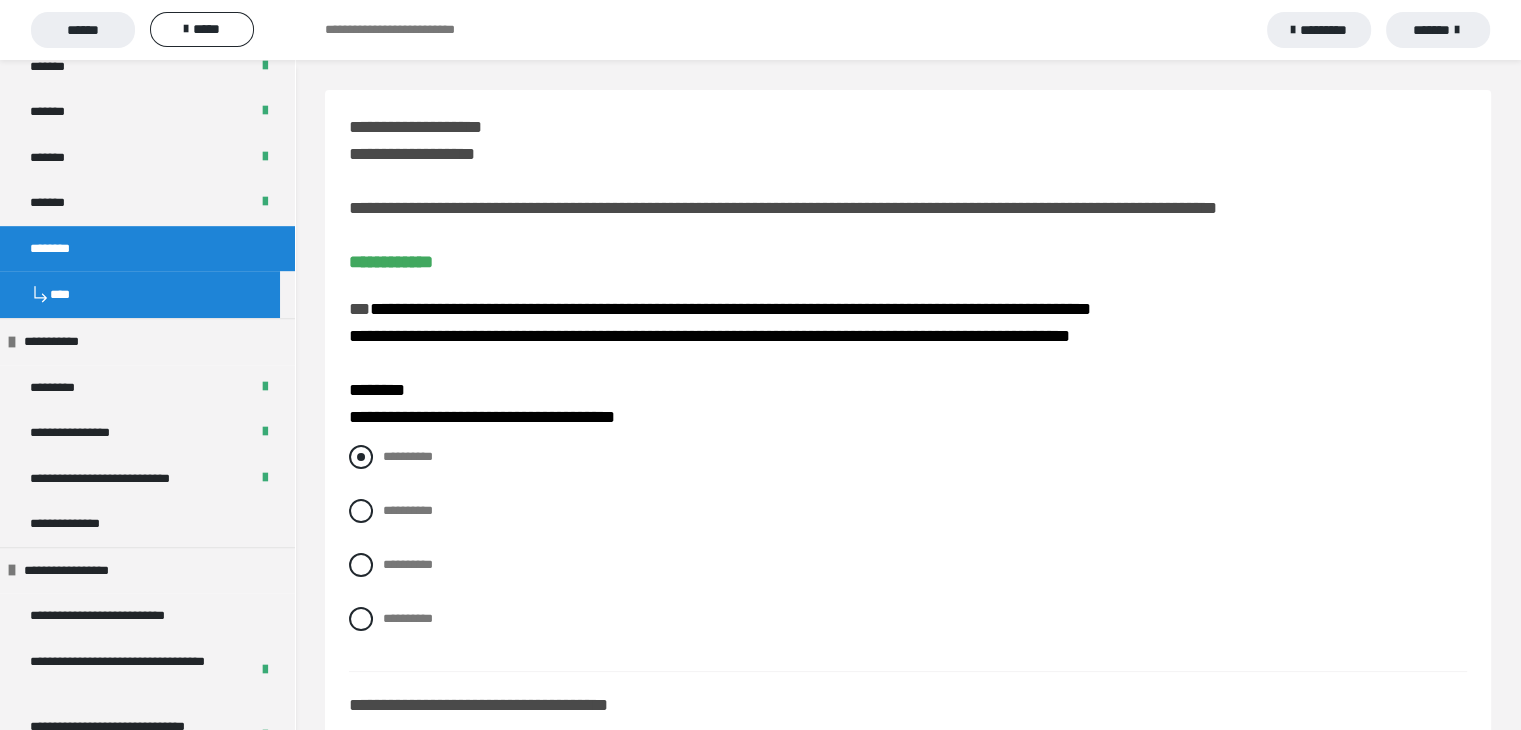 click at bounding box center (361, 457) 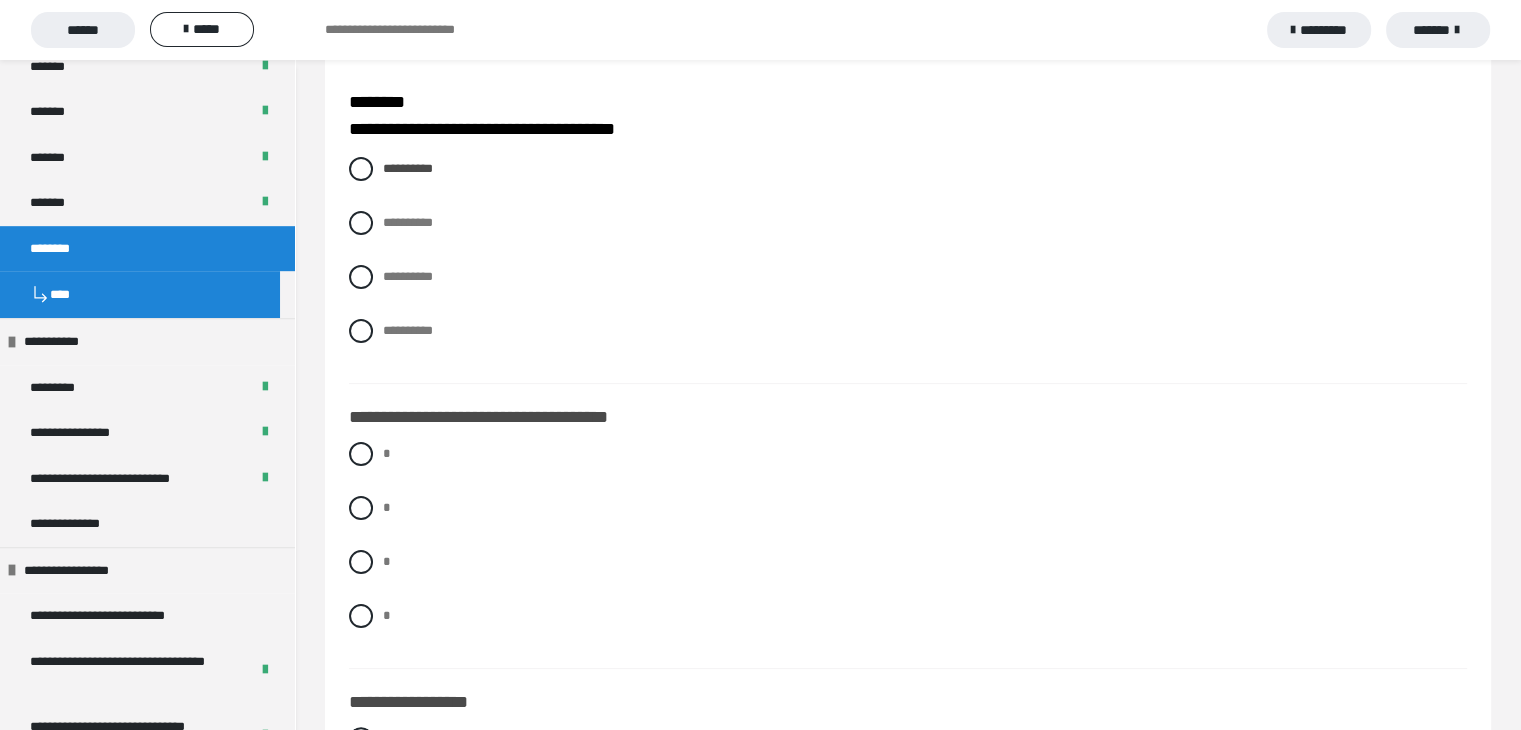 scroll, scrollTop: 300, scrollLeft: 0, axis: vertical 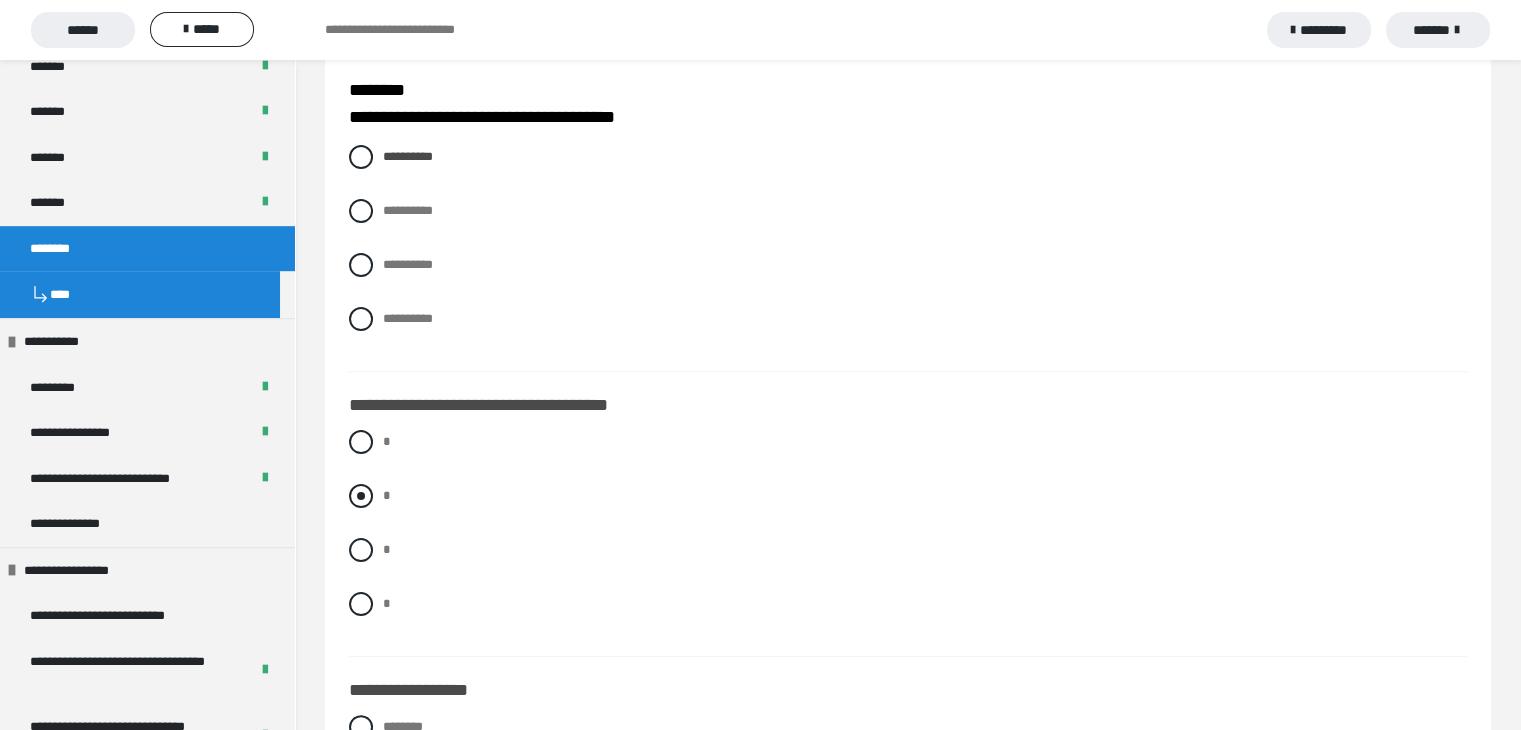 click at bounding box center [361, 496] 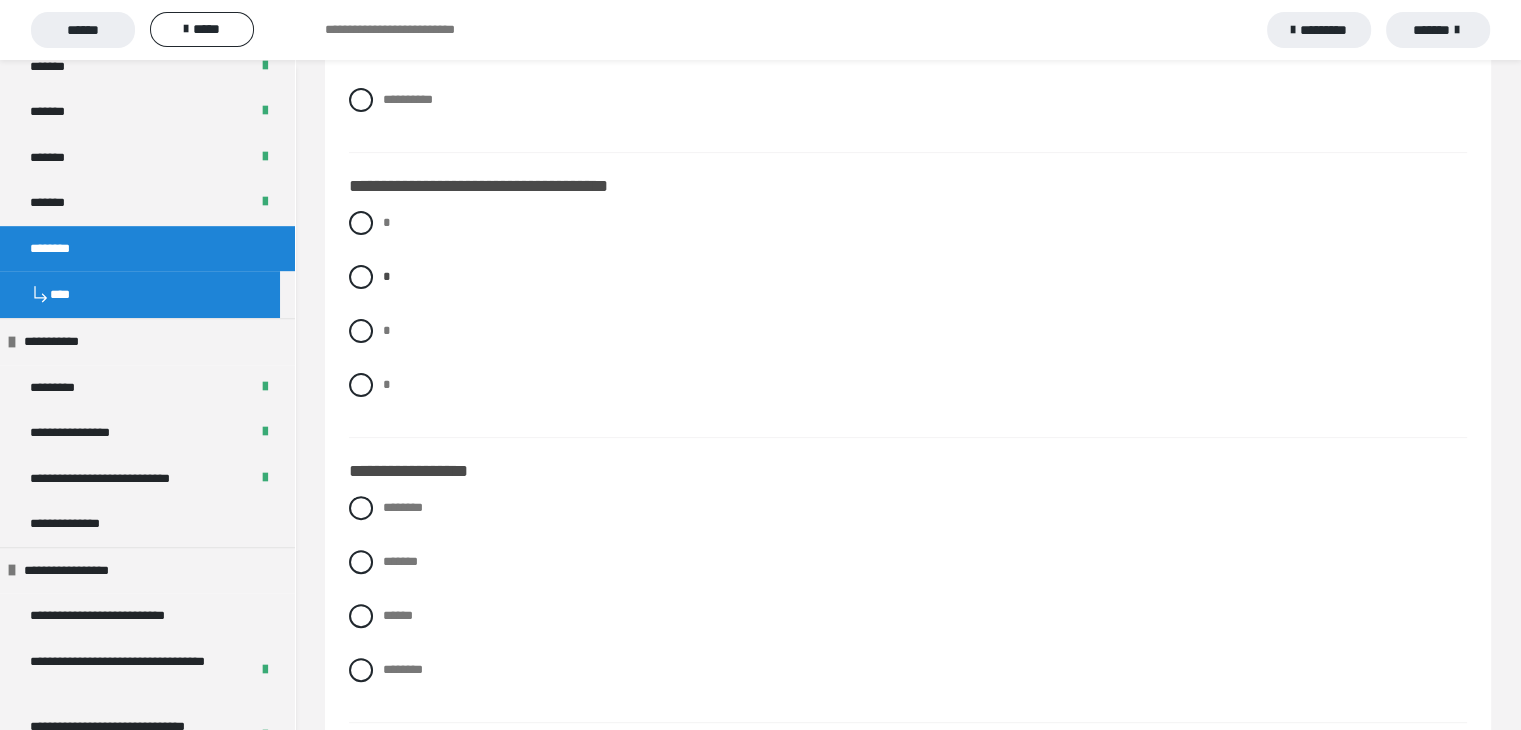 scroll, scrollTop: 600, scrollLeft: 0, axis: vertical 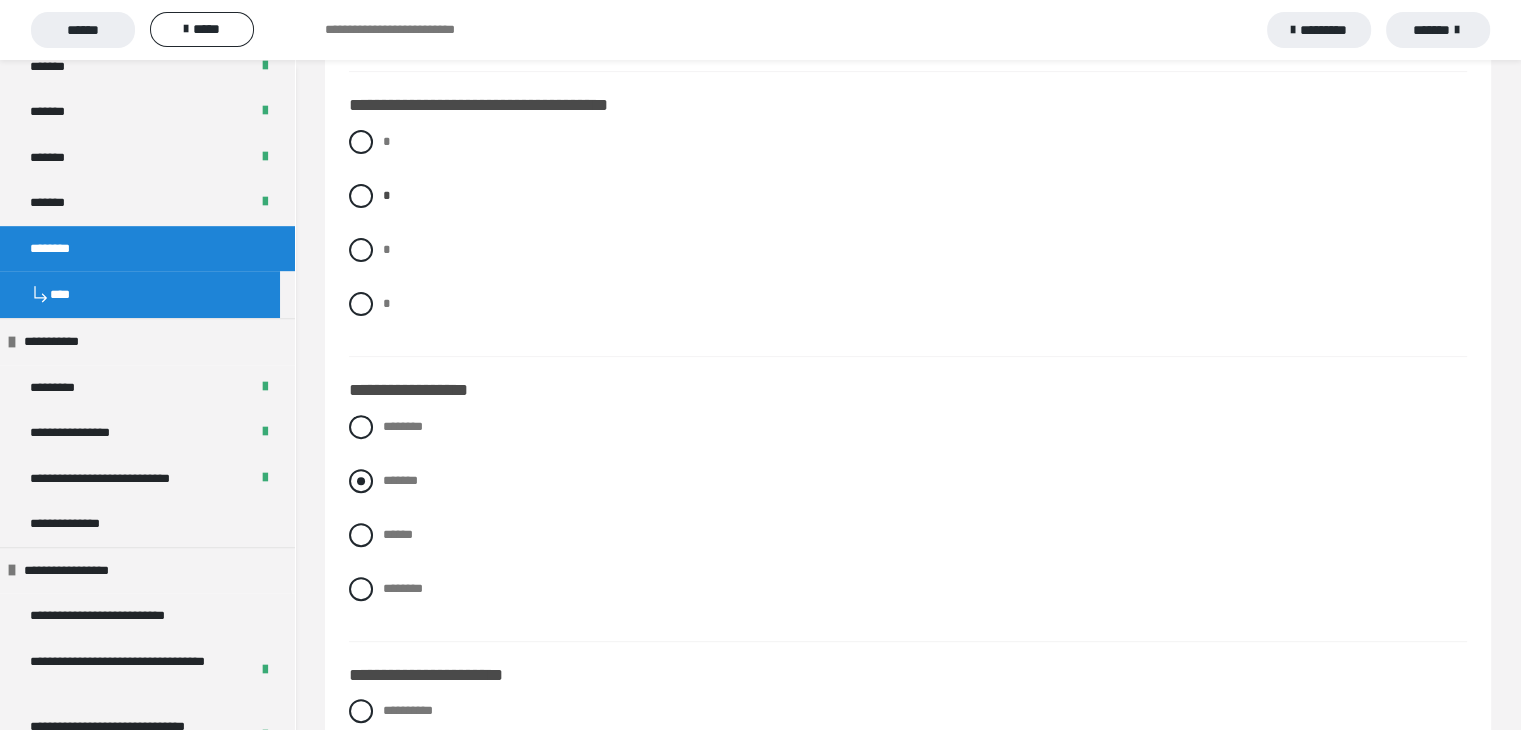 click at bounding box center [361, 481] 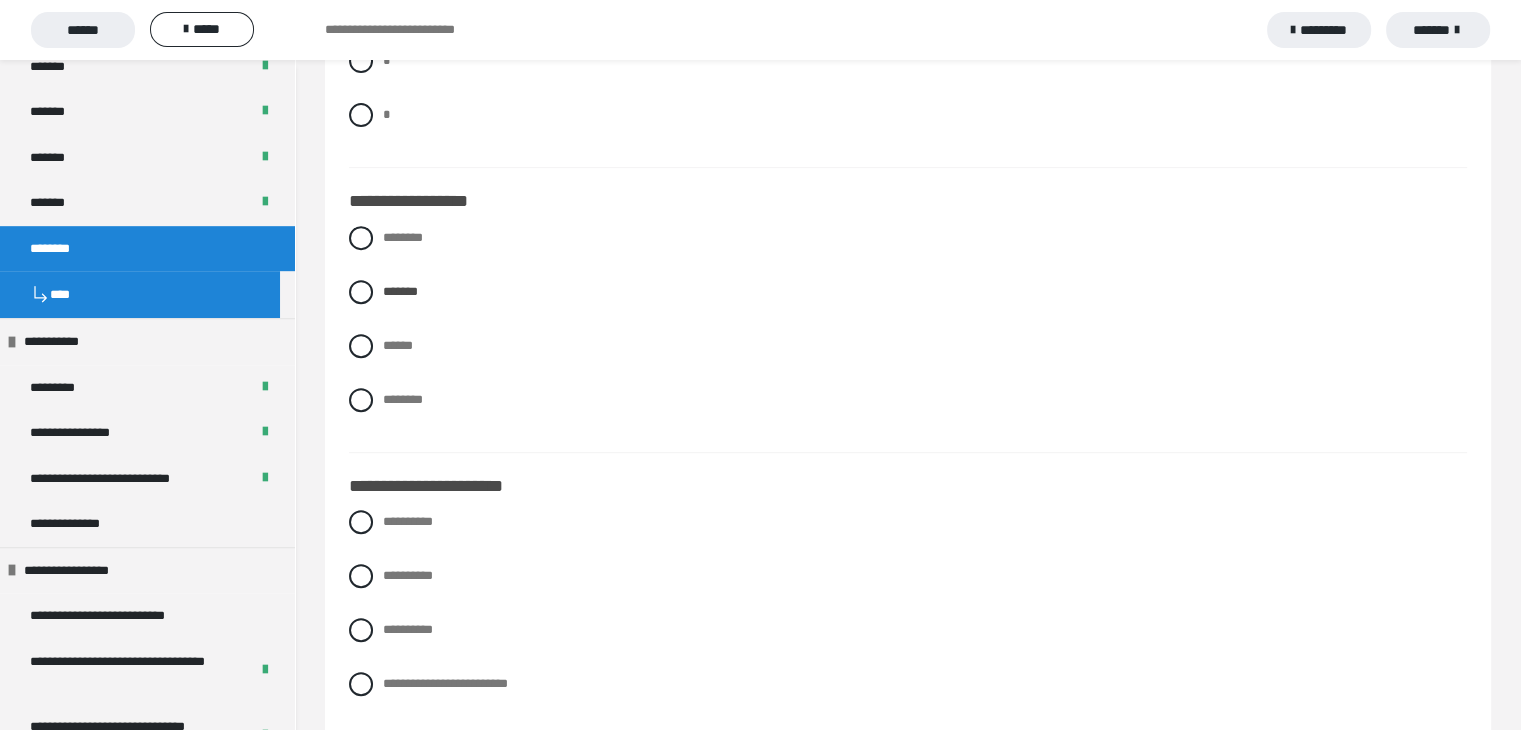 scroll, scrollTop: 800, scrollLeft: 0, axis: vertical 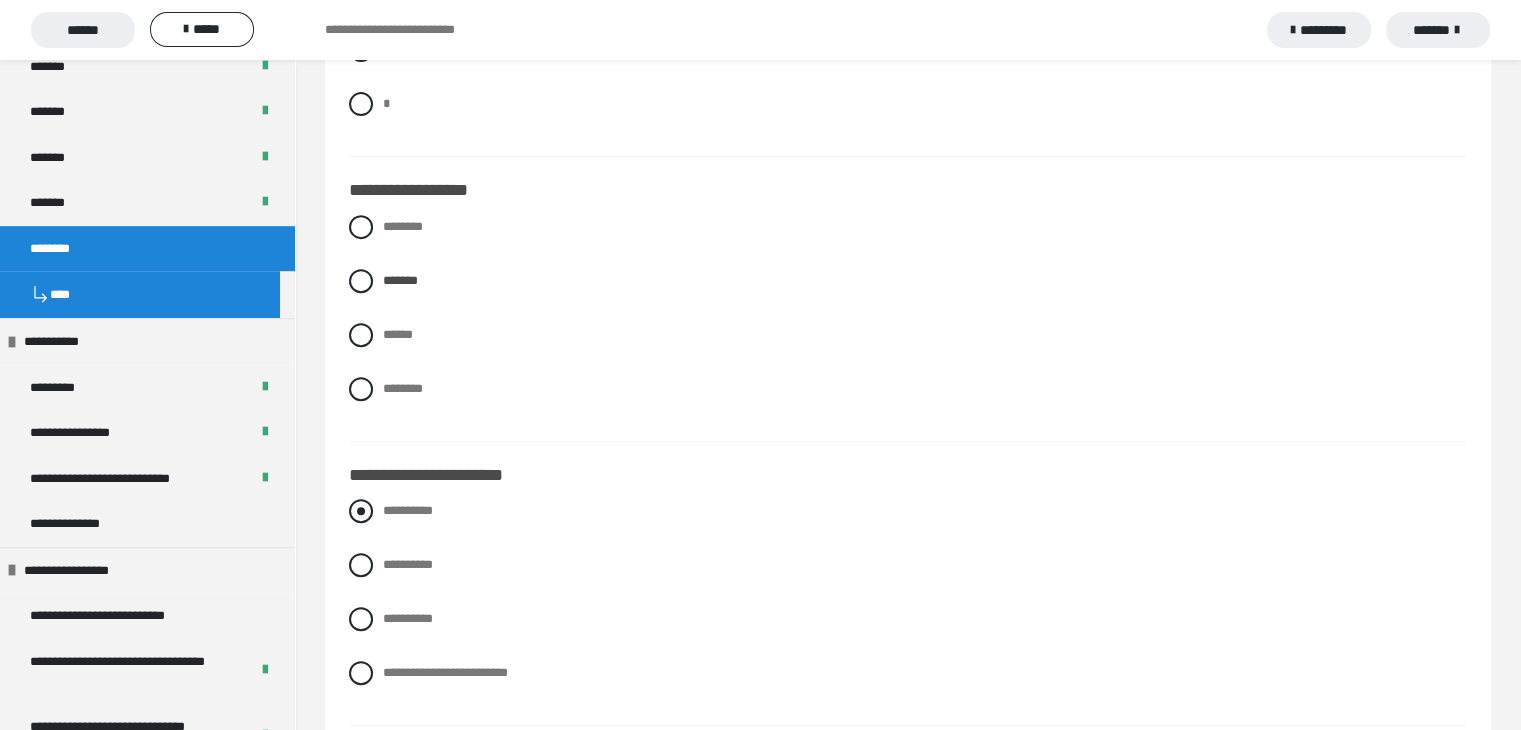 click at bounding box center (361, 511) 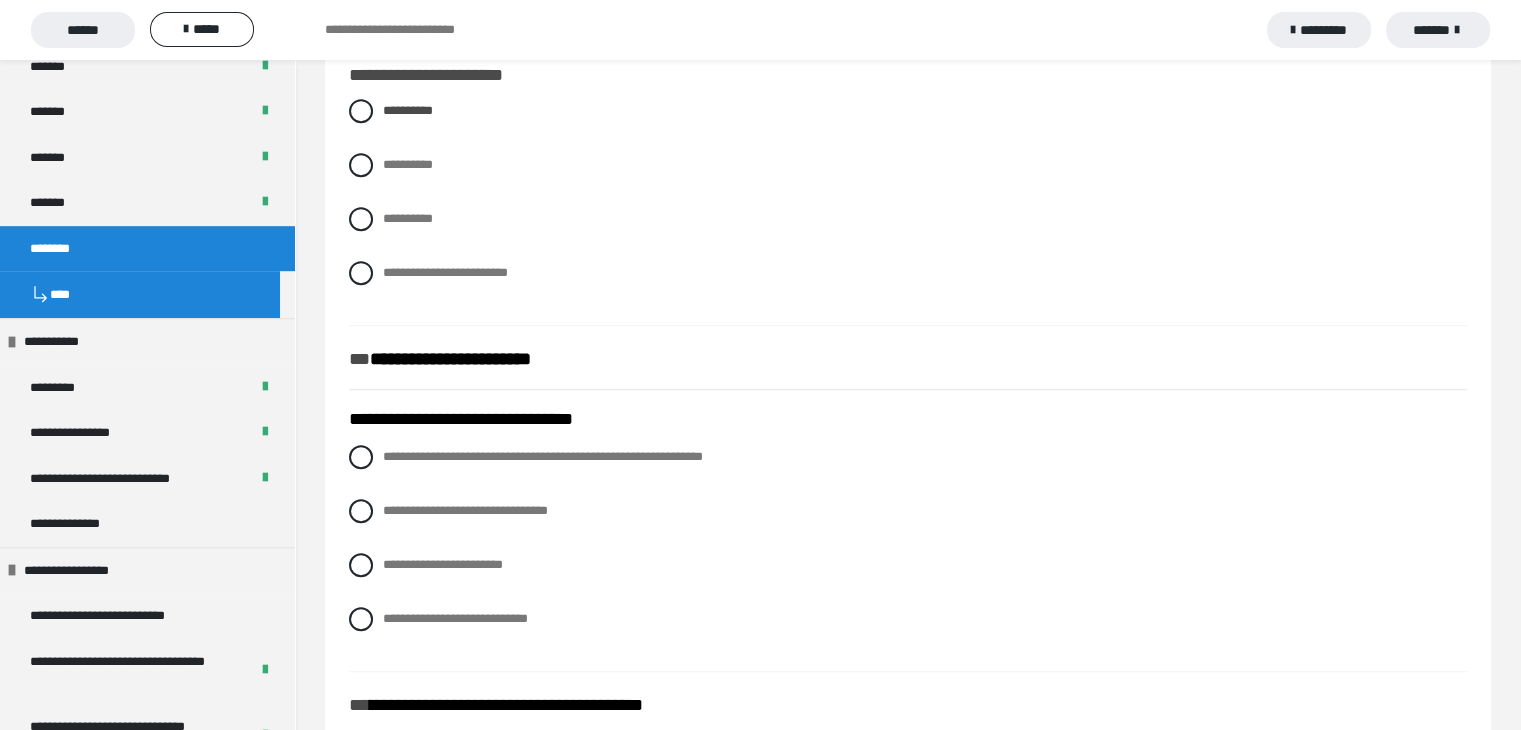 scroll, scrollTop: 1300, scrollLeft: 0, axis: vertical 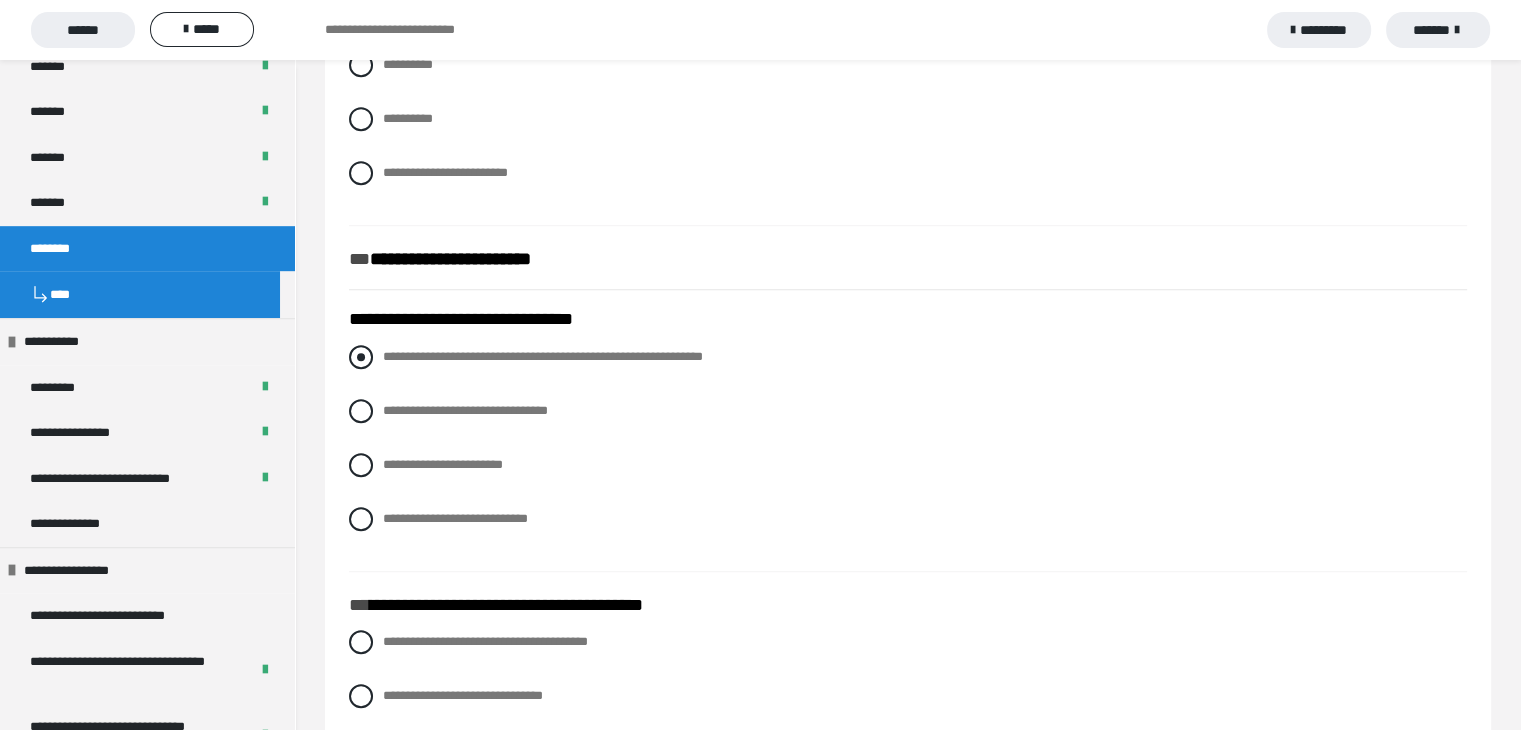 click at bounding box center [361, 357] 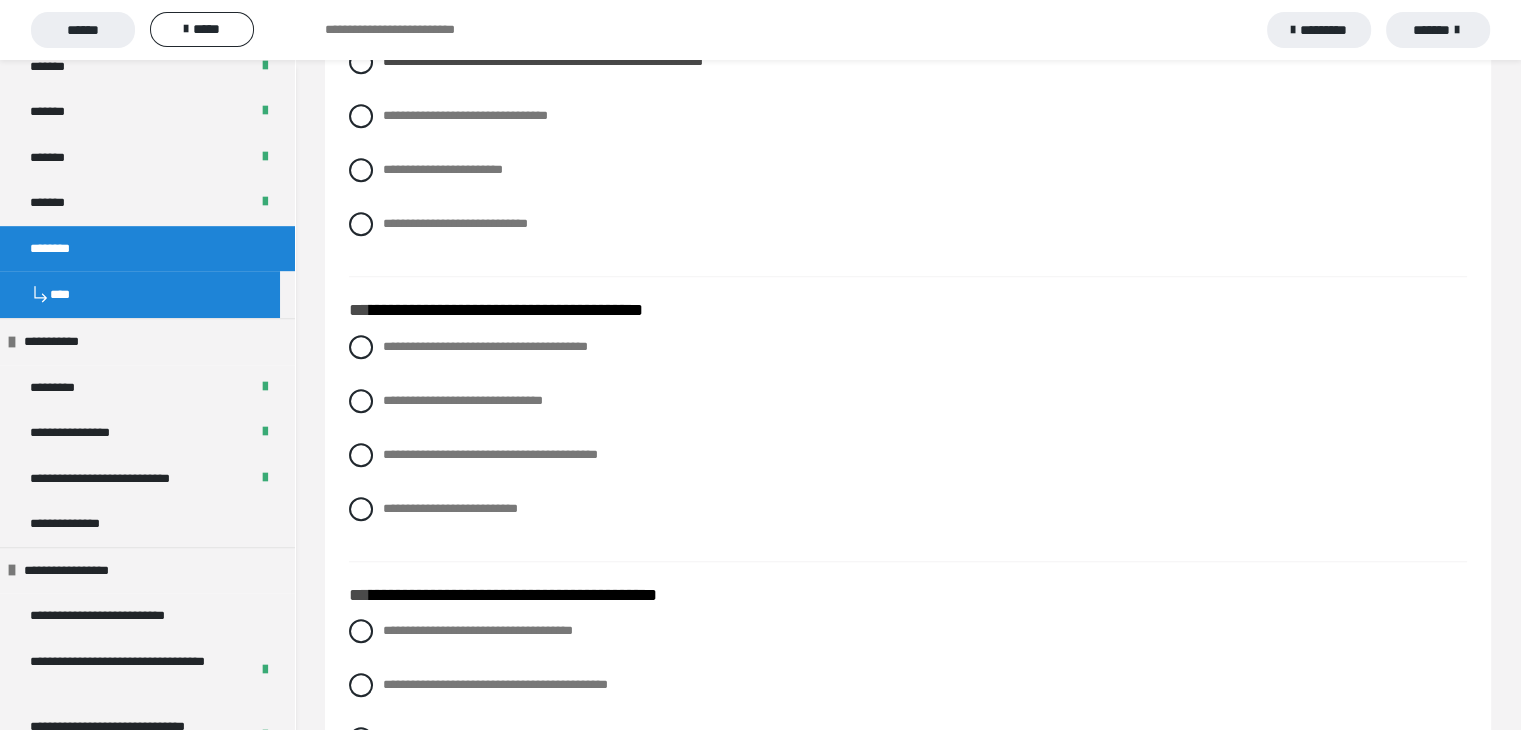 scroll, scrollTop: 1600, scrollLeft: 0, axis: vertical 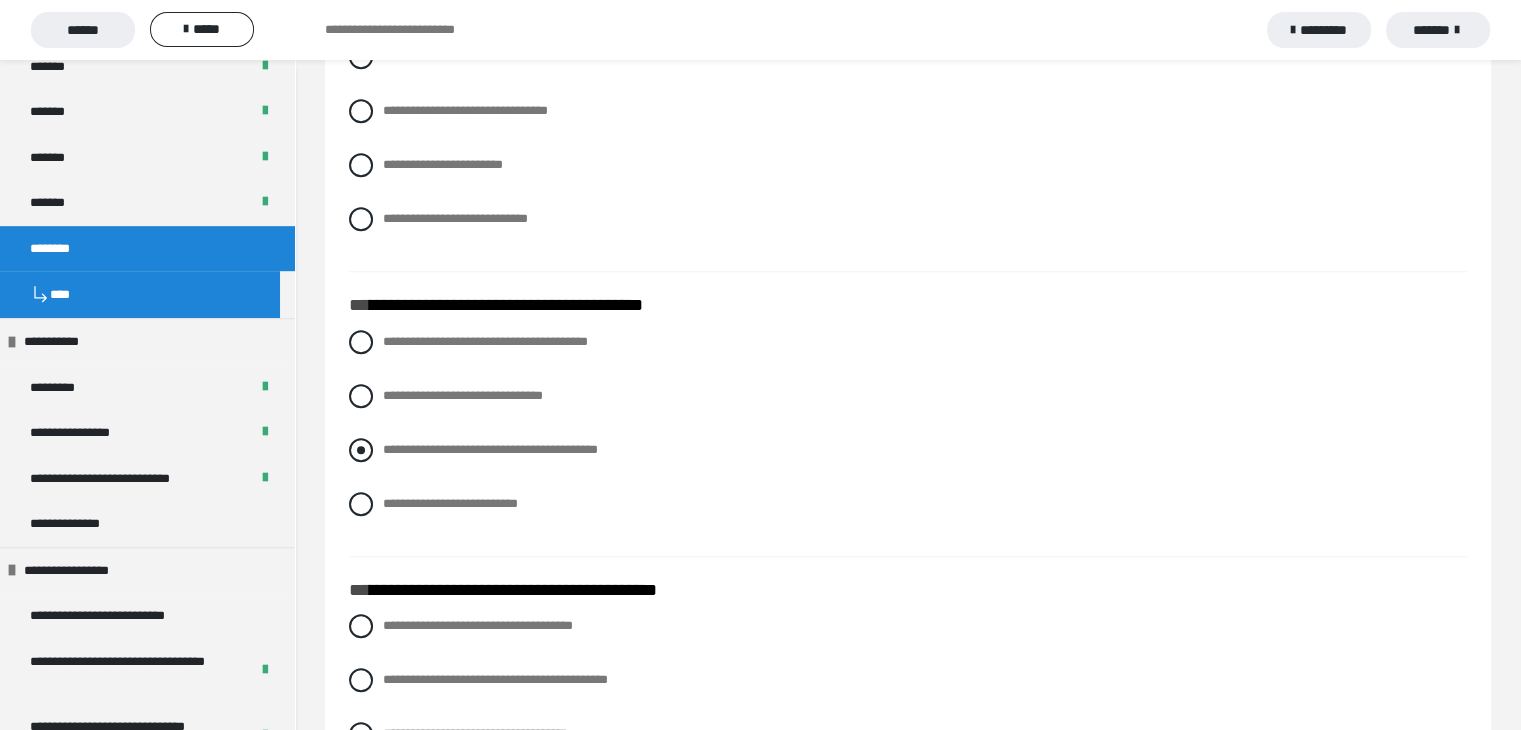 click at bounding box center (361, 450) 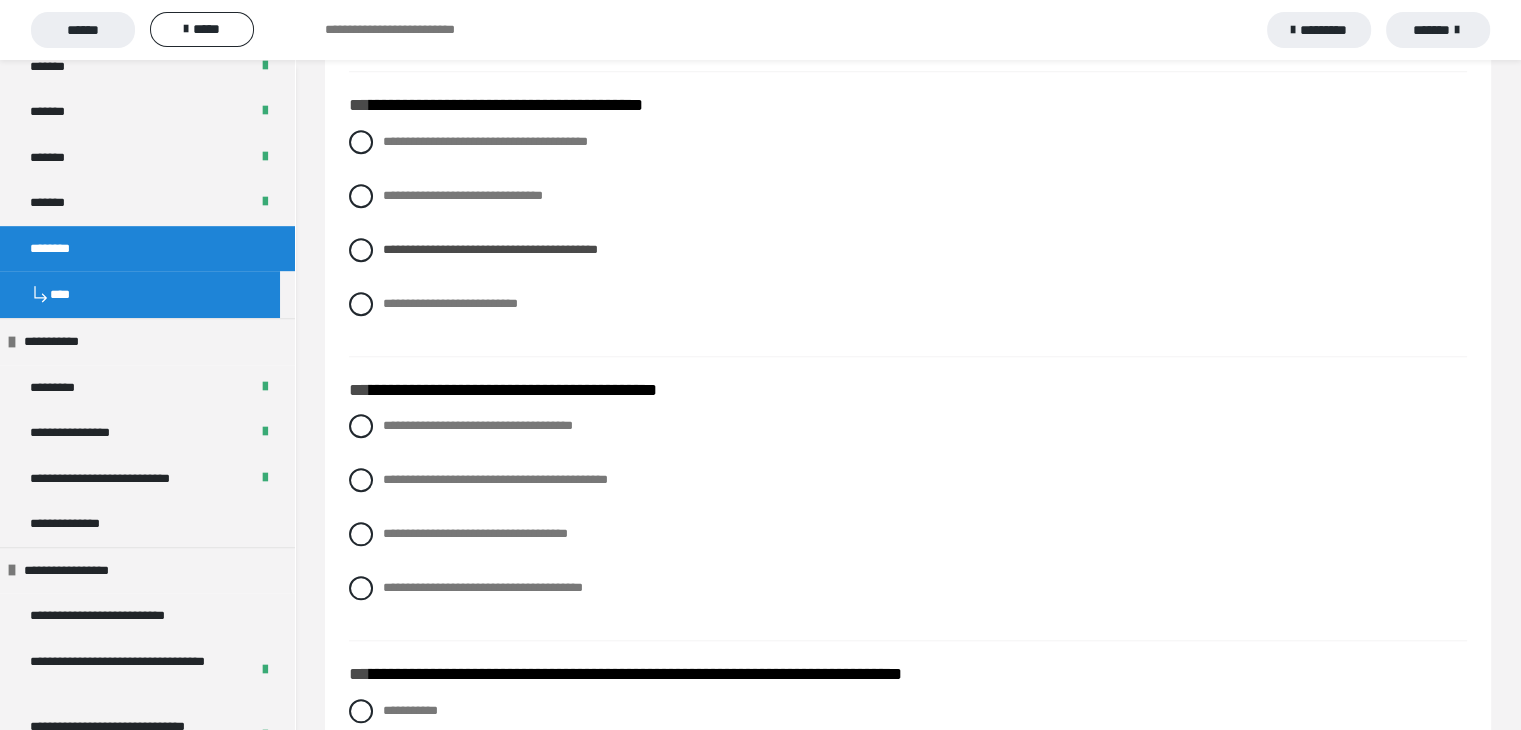 scroll, scrollTop: 1900, scrollLeft: 0, axis: vertical 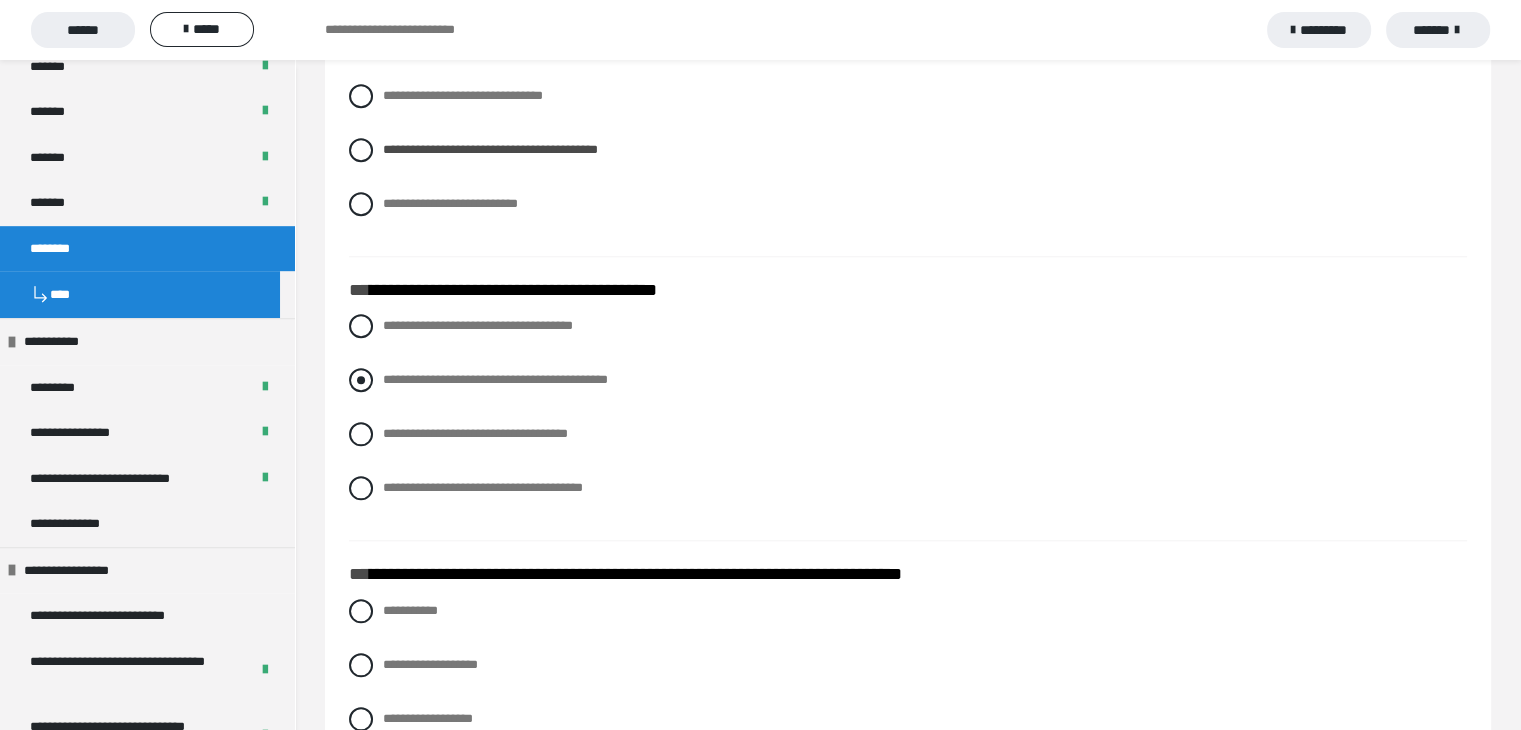 click at bounding box center (361, 380) 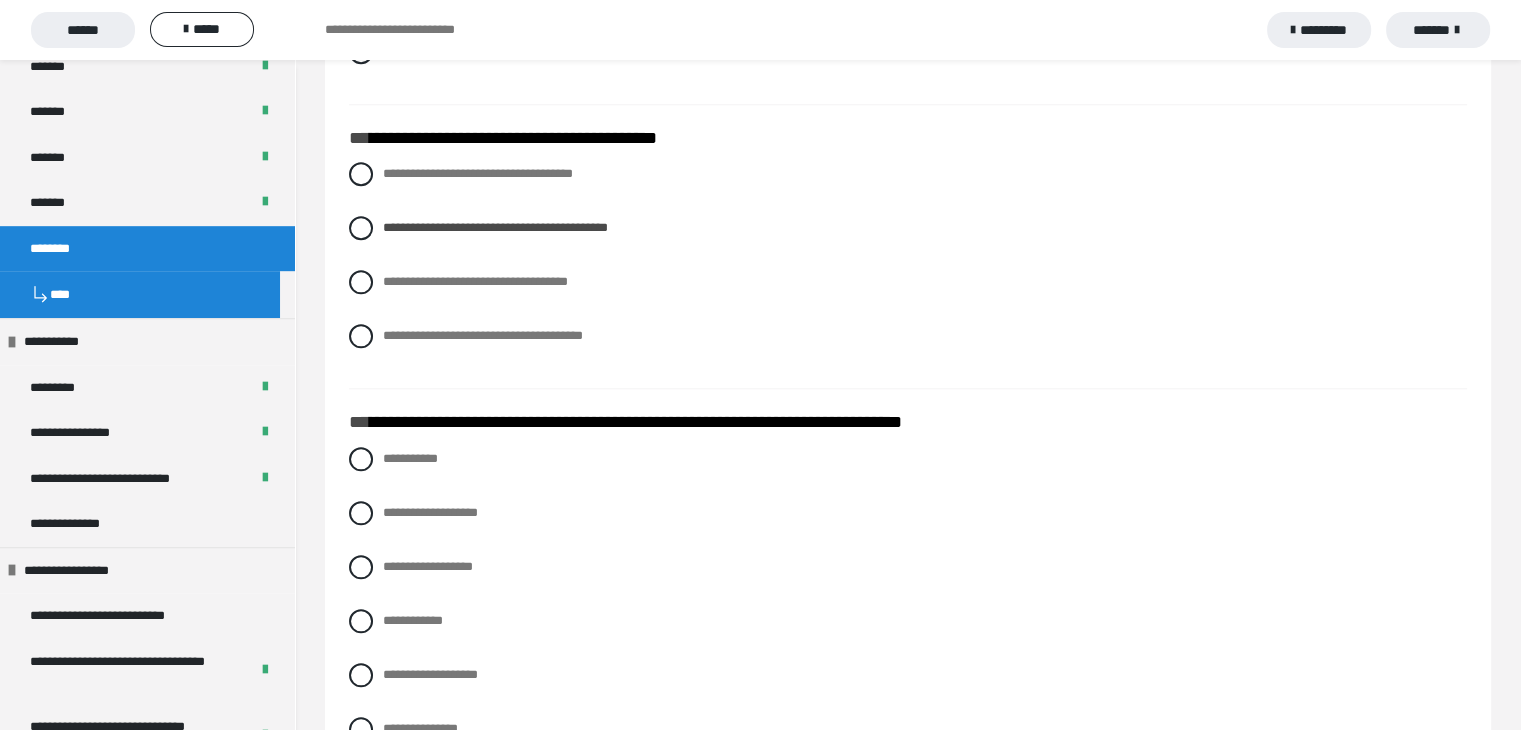 scroll, scrollTop: 2100, scrollLeft: 0, axis: vertical 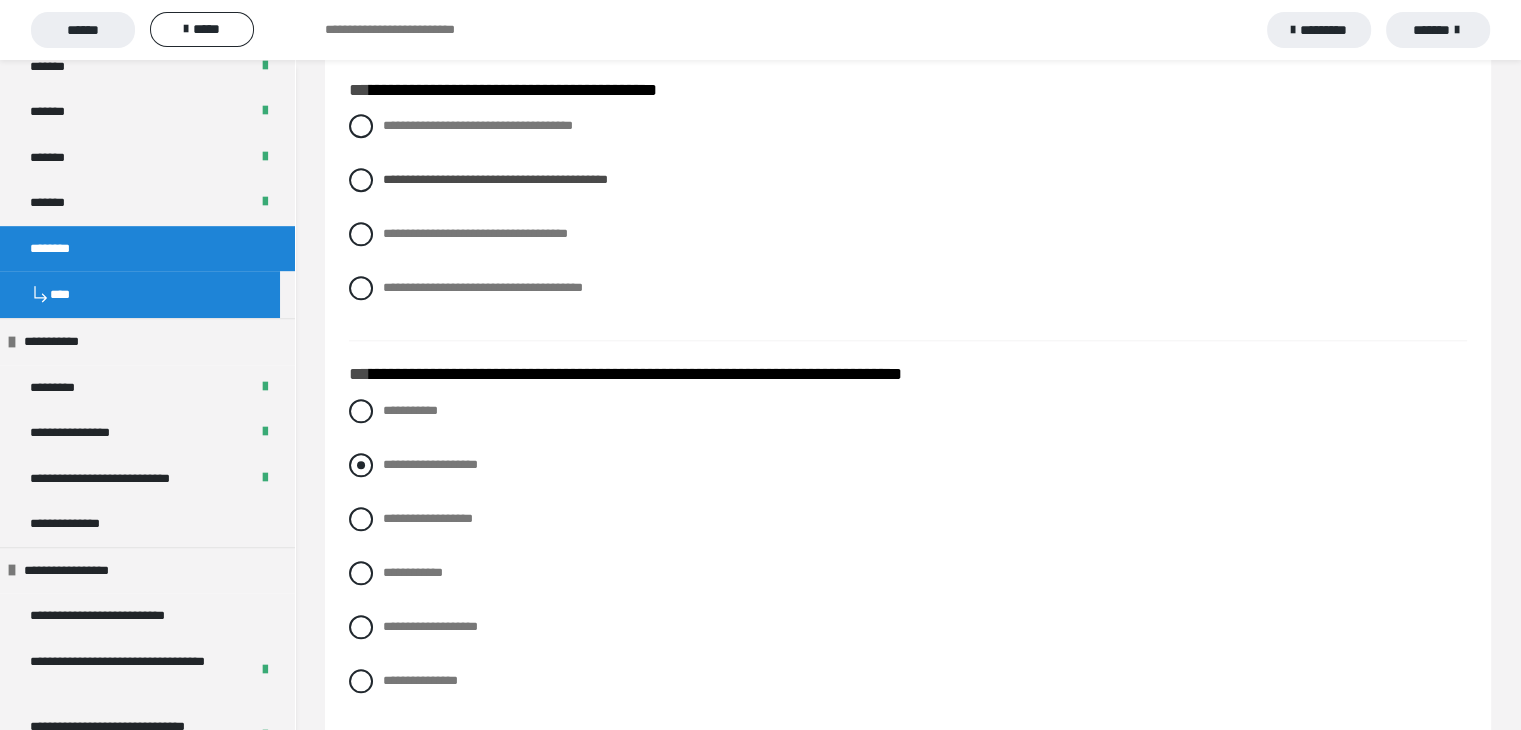 click at bounding box center (361, 465) 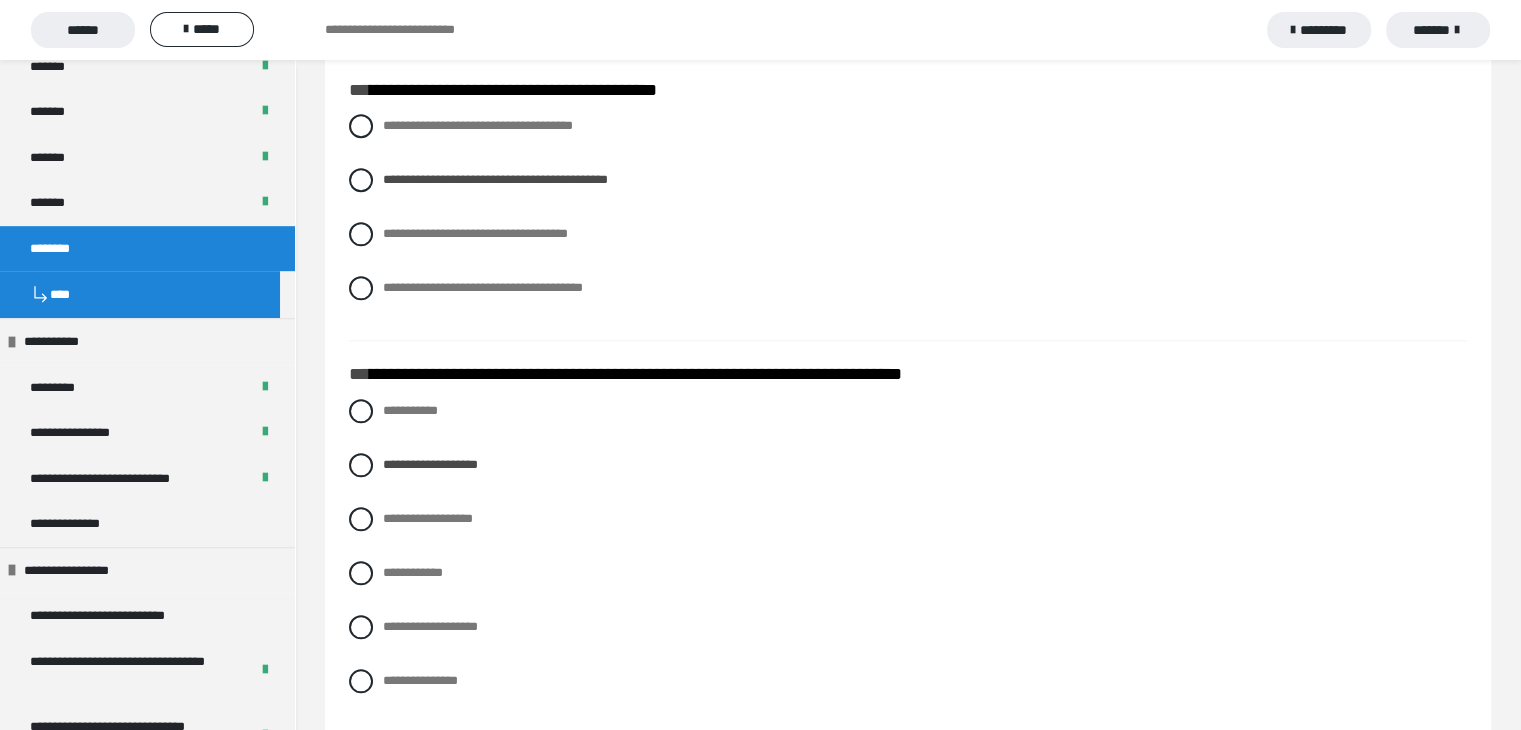 click on "**********" at bounding box center (908, 561) 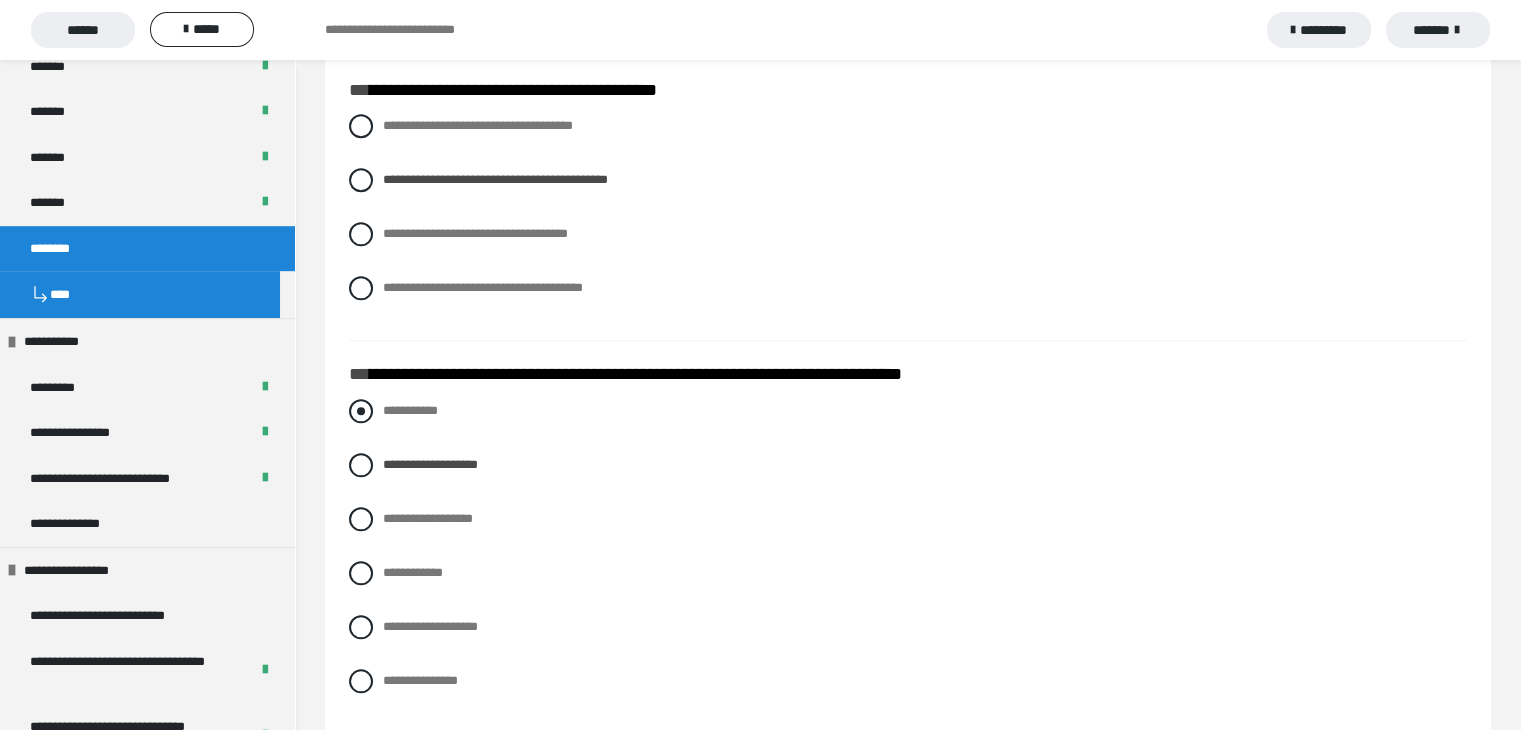 click at bounding box center [361, 411] 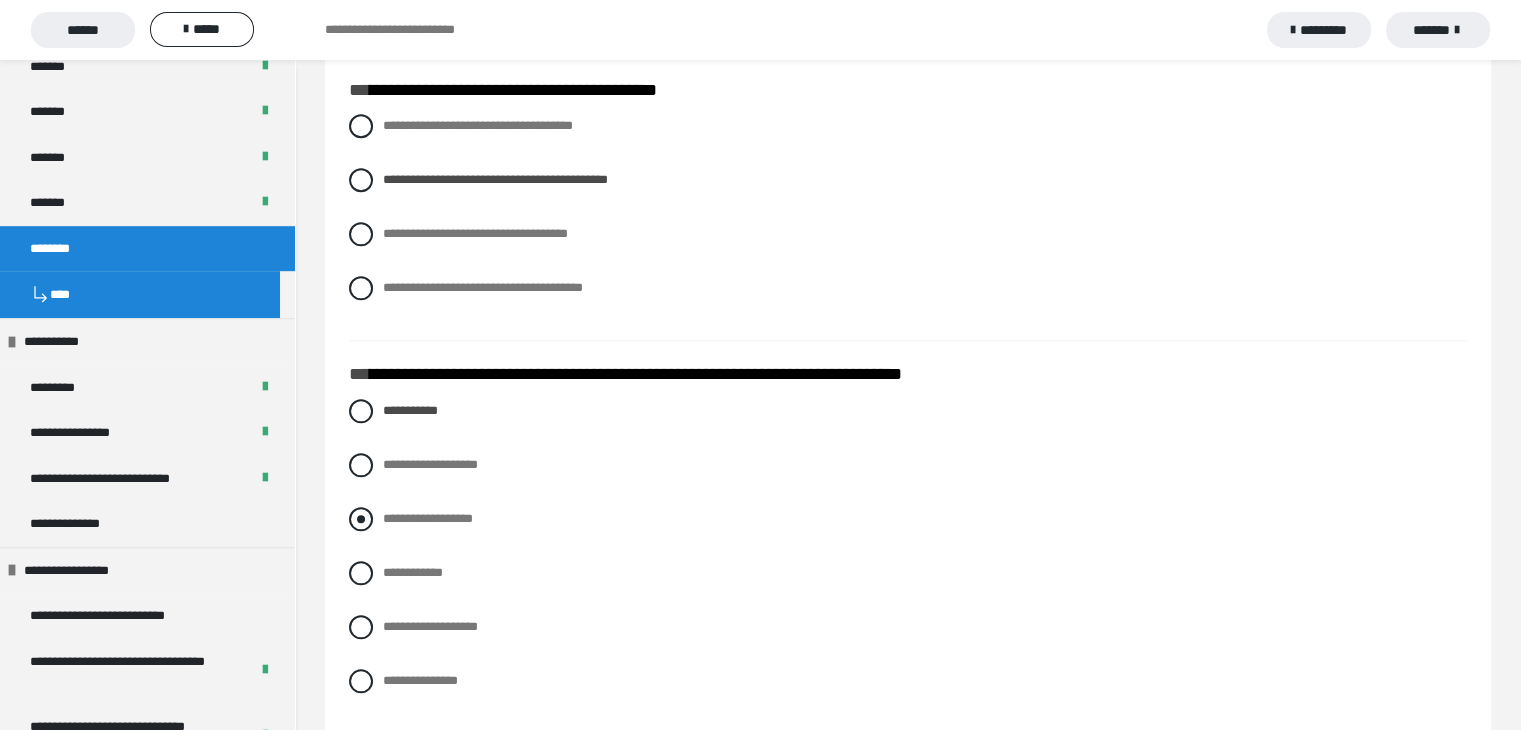 click at bounding box center (361, 519) 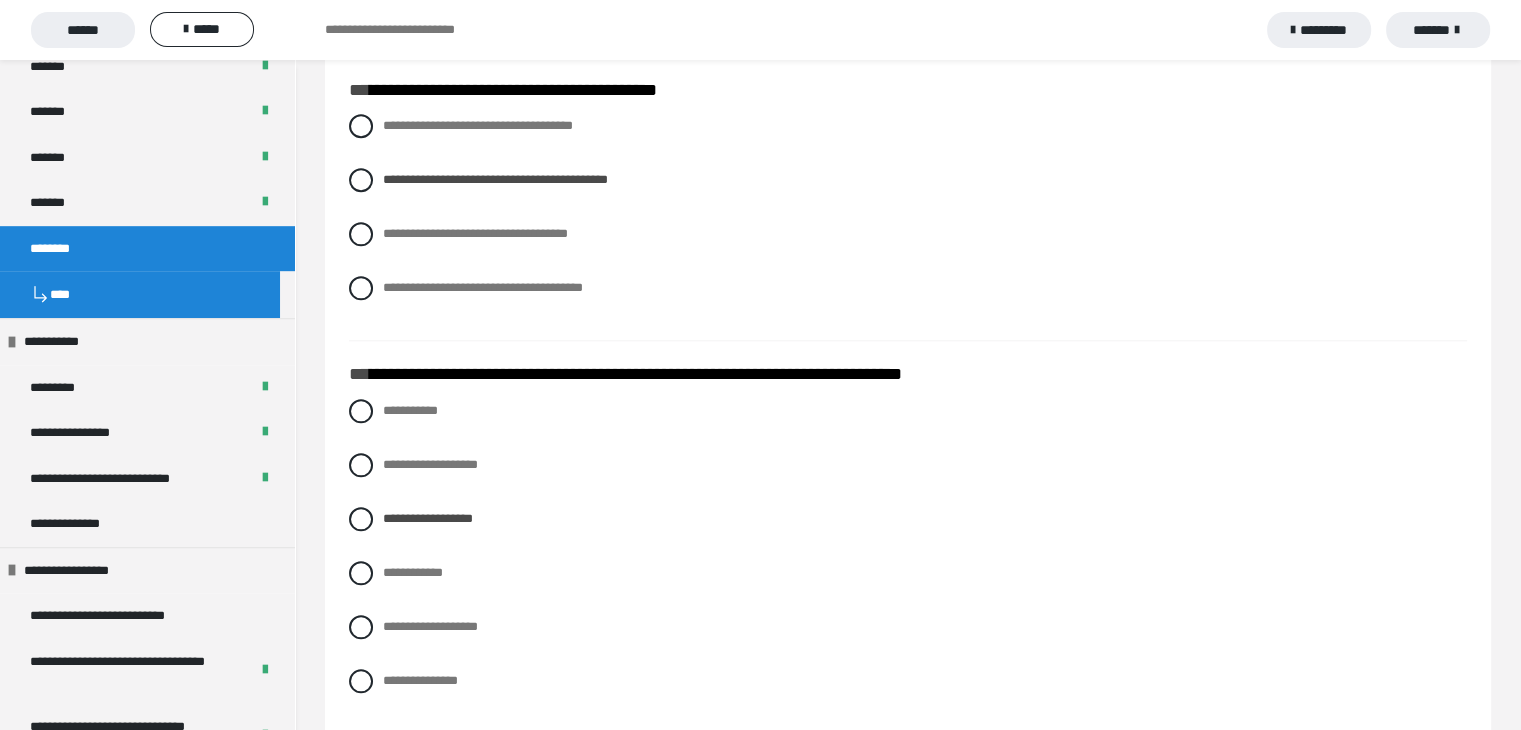 scroll, scrollTop: 2200, scrollLeft: 0, axis: vertical 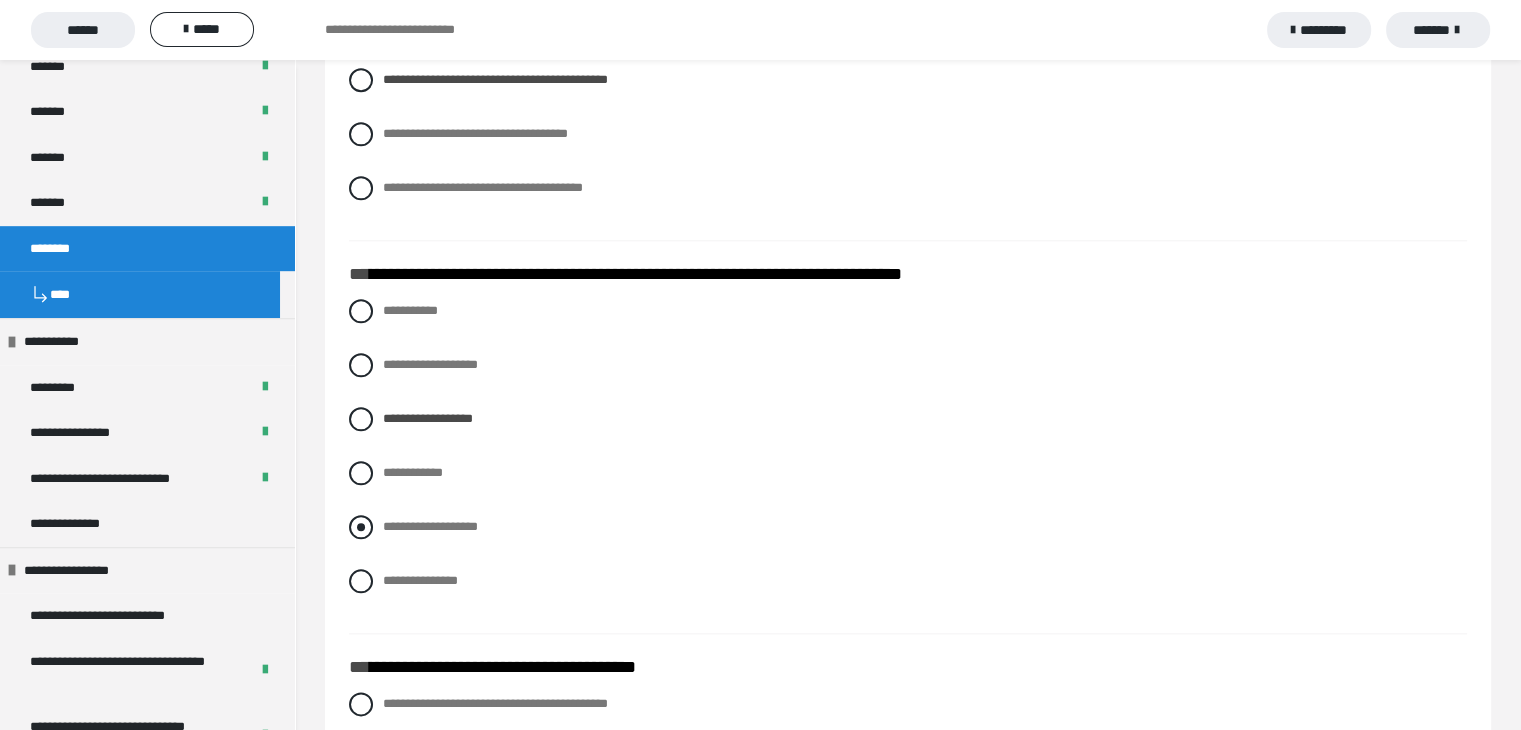click at bounding box center (361, 527) 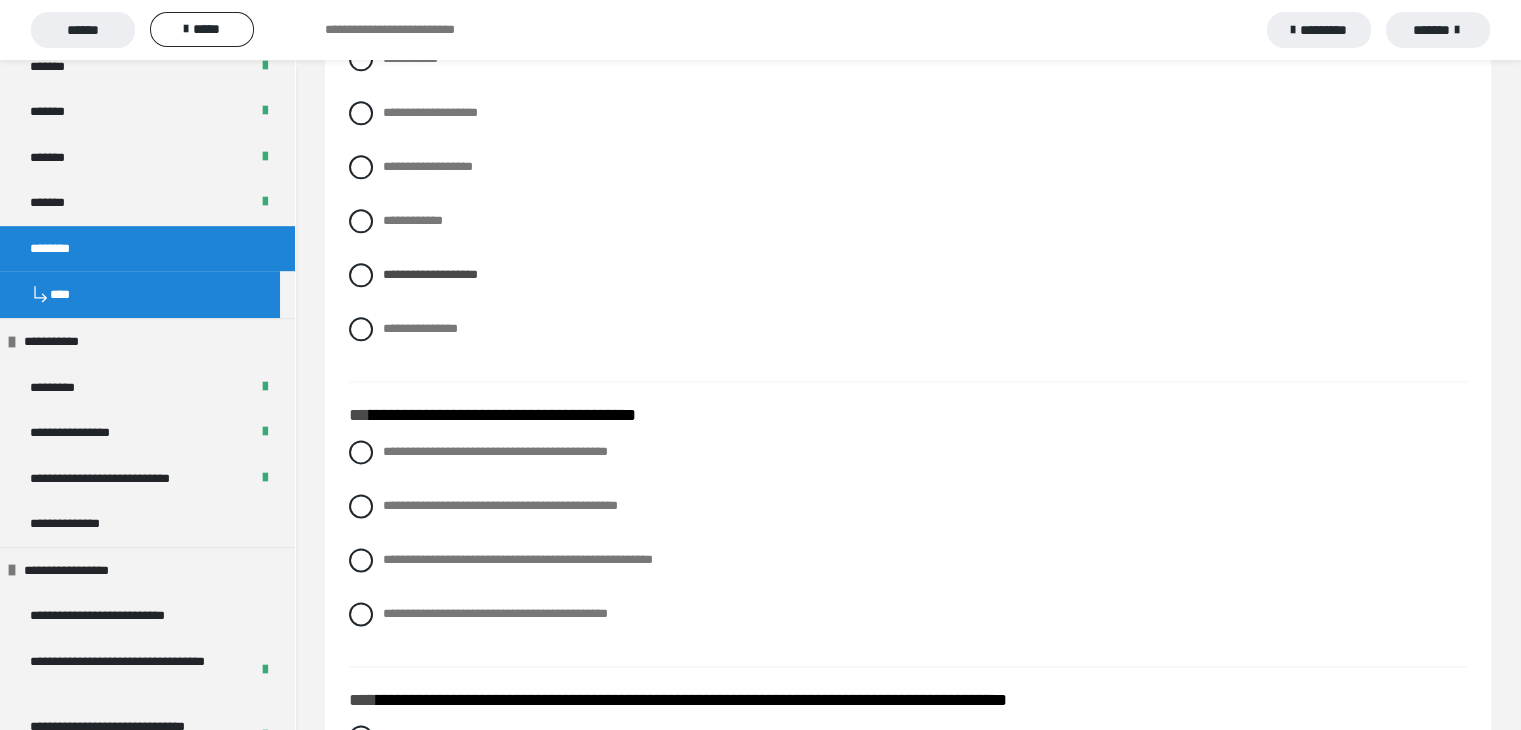 scroll, scrollTop: 2500, scrollLeft: 0, axis: vertical 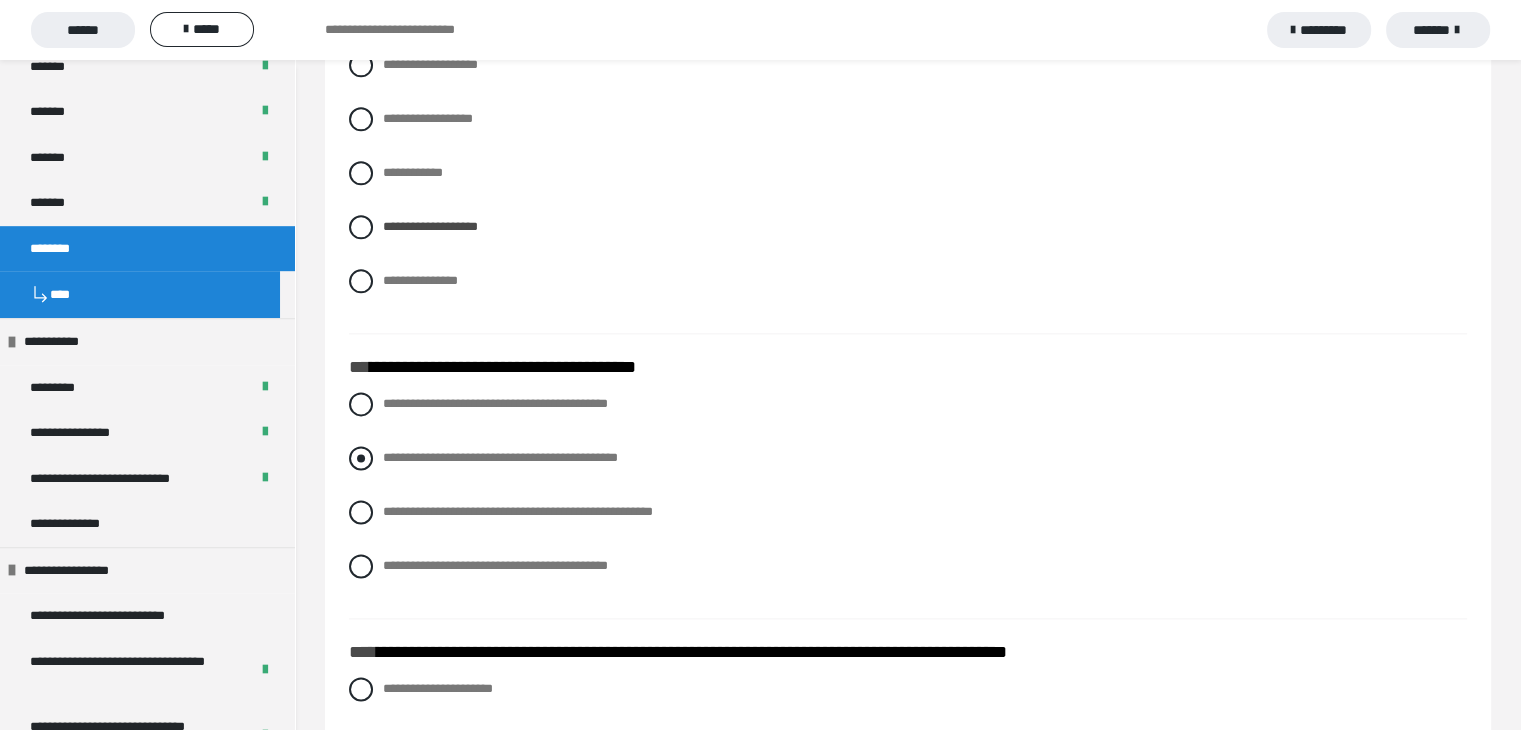 click at bounding box center [361, 458] 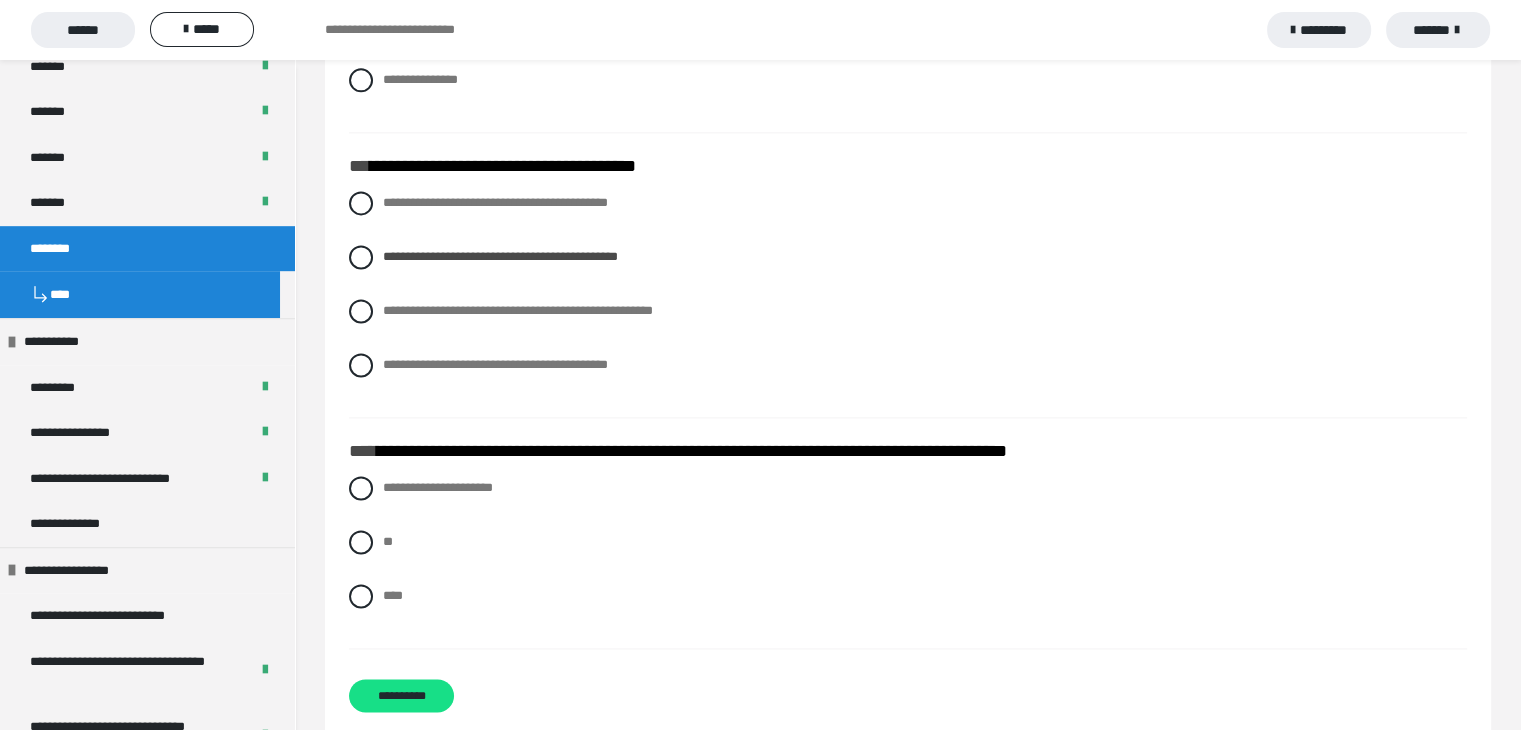 scroll, scrollTop: 2740, scrollLeft: 0, axis: vertical 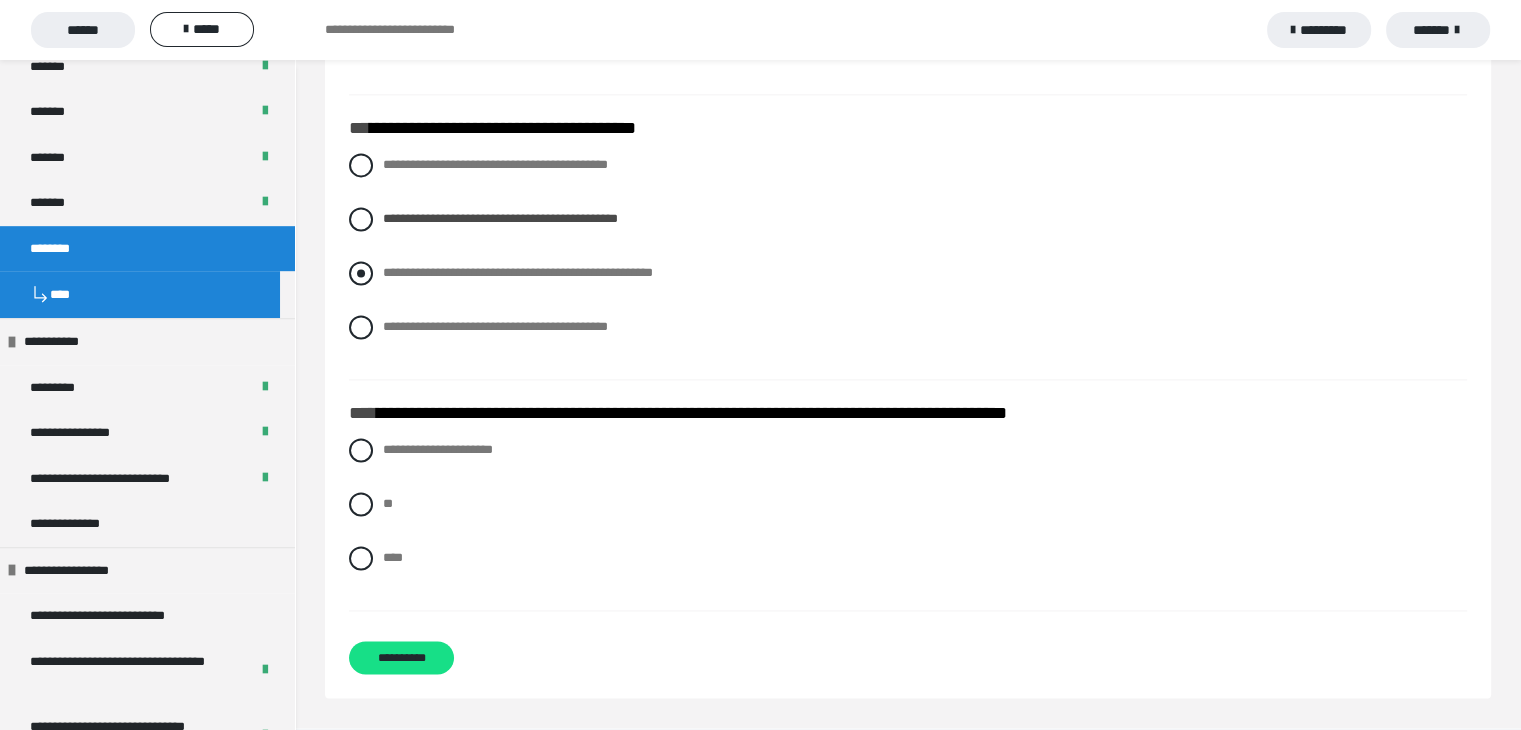 click on "**********" at bounding box center [908, 273] 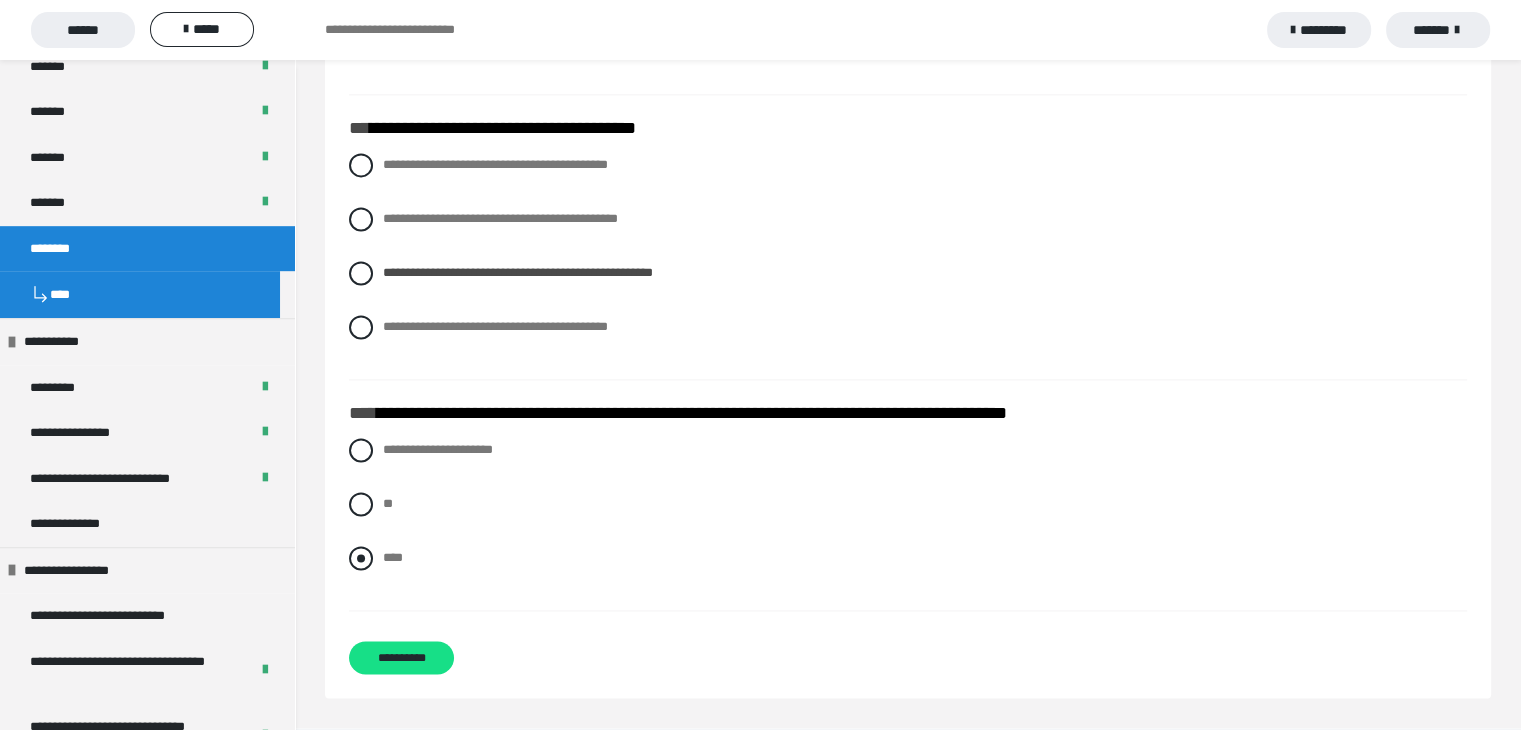 click on "****" at bounding box center [393, 557] 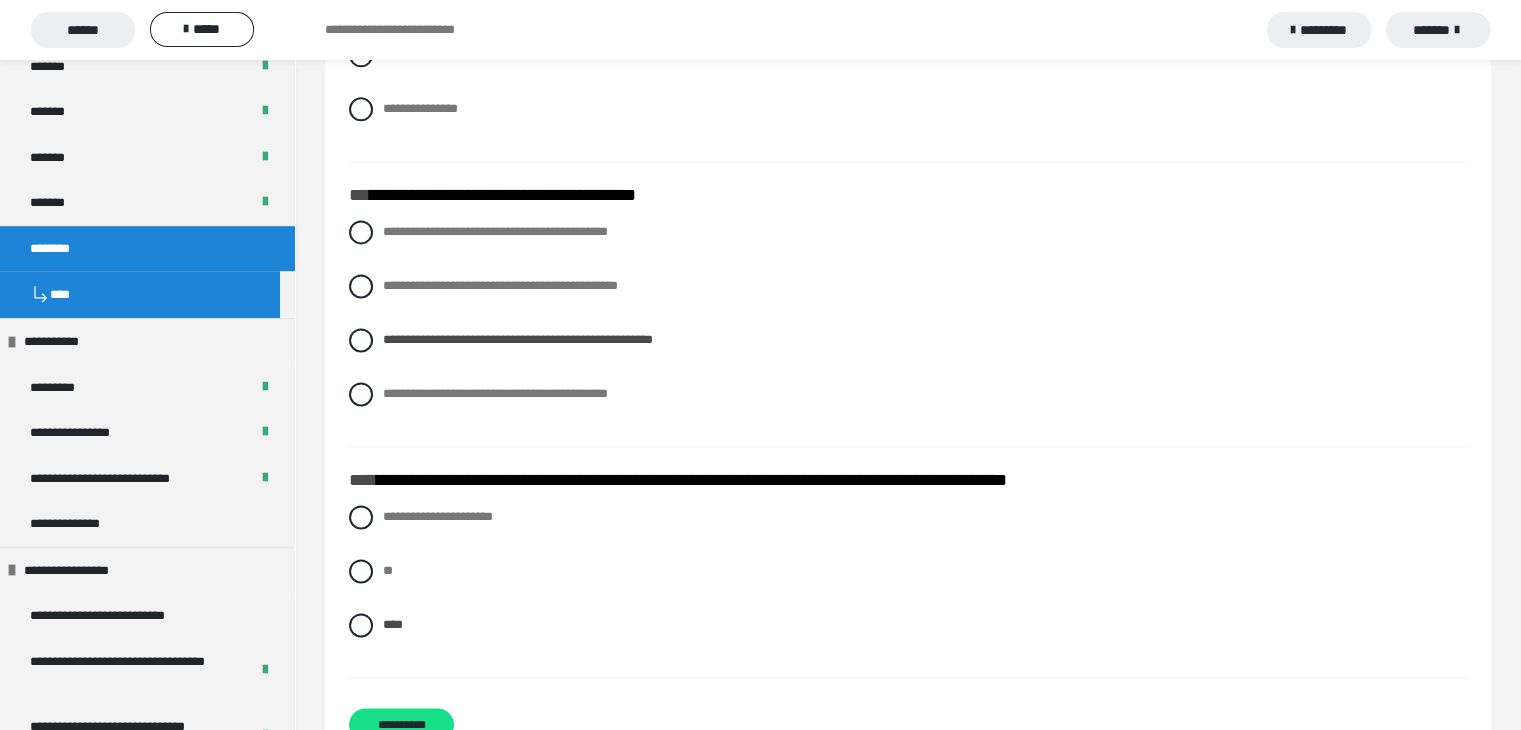 scroll, scrollTop: 2640, scrollLeft: 0, axis: vertical 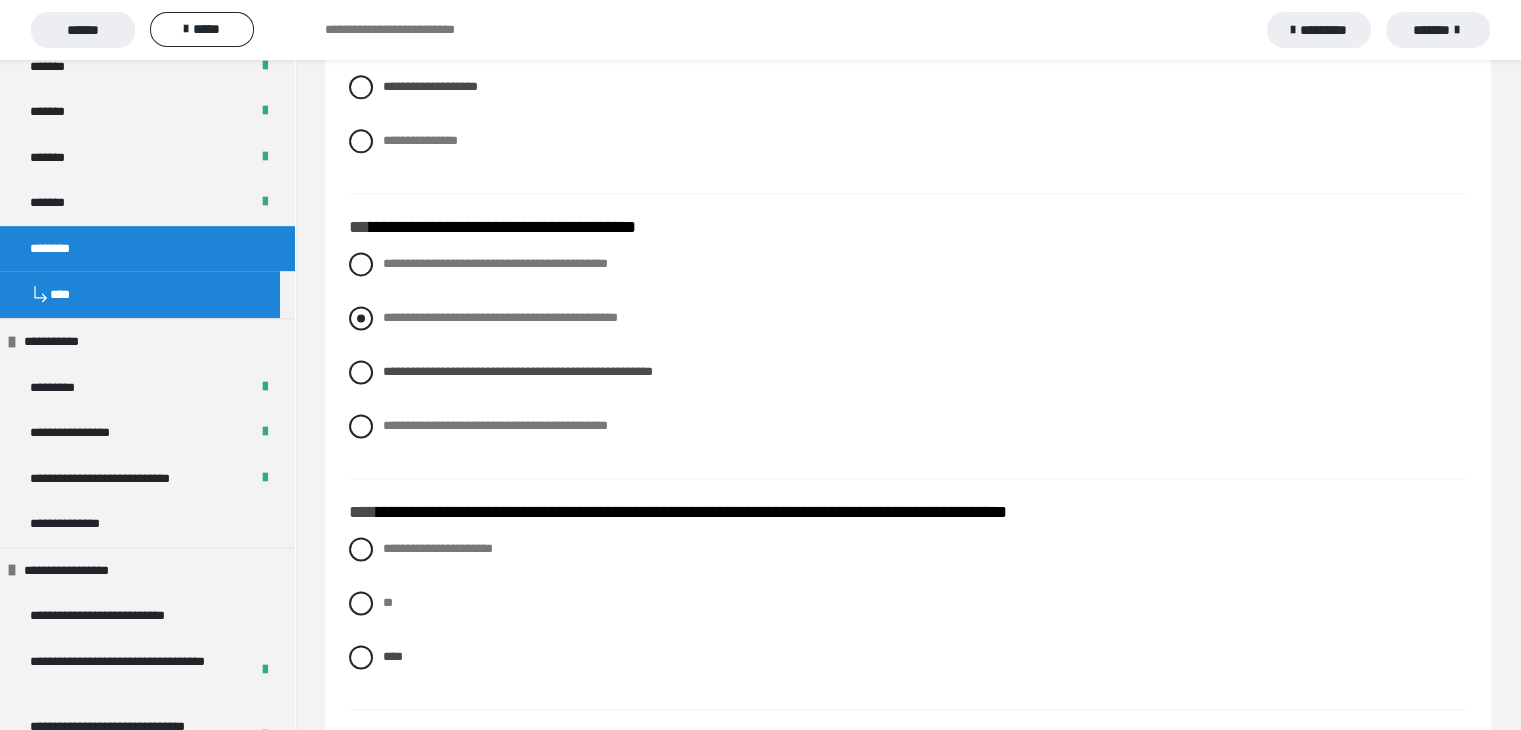 click at bounding box center [361, 318] 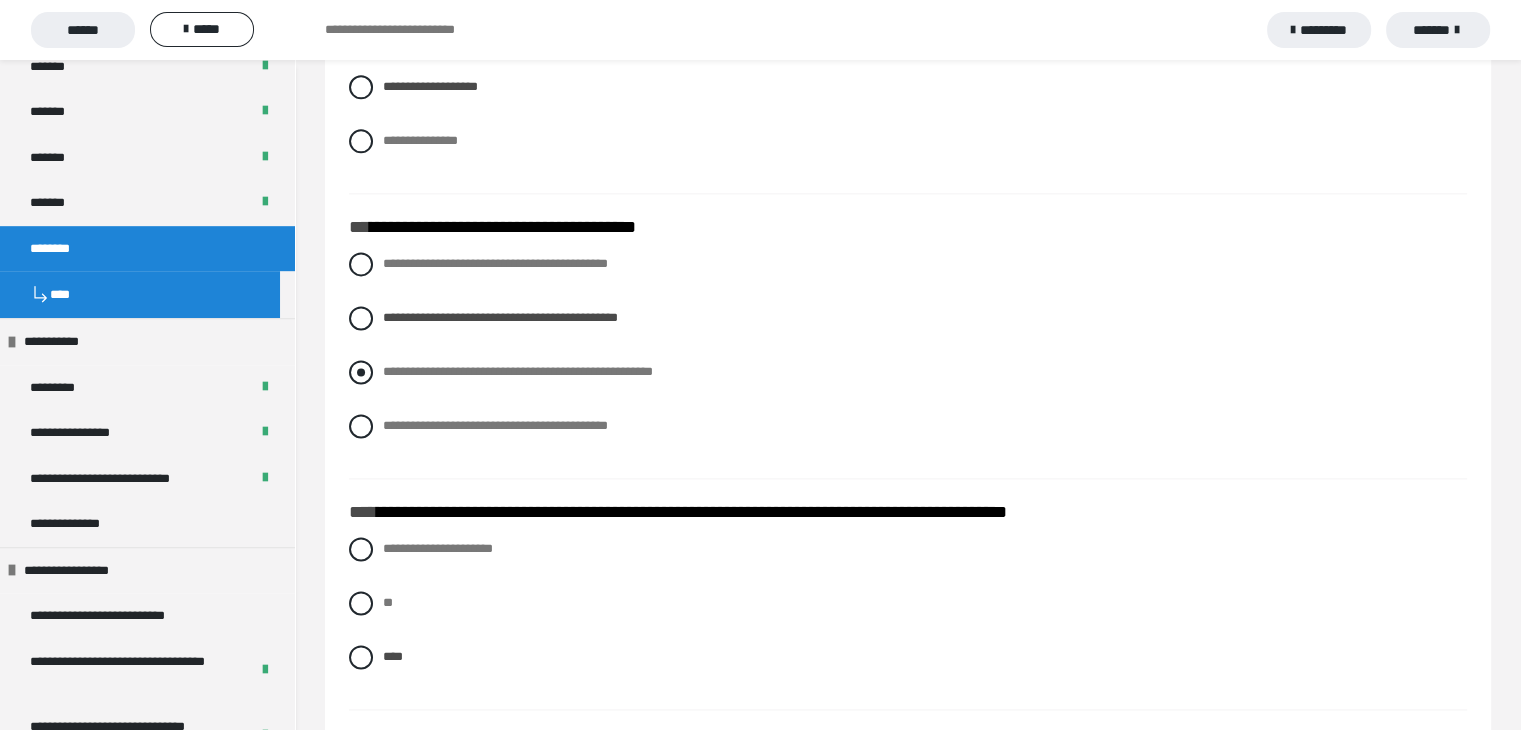 click at bounding box center (361, 372) 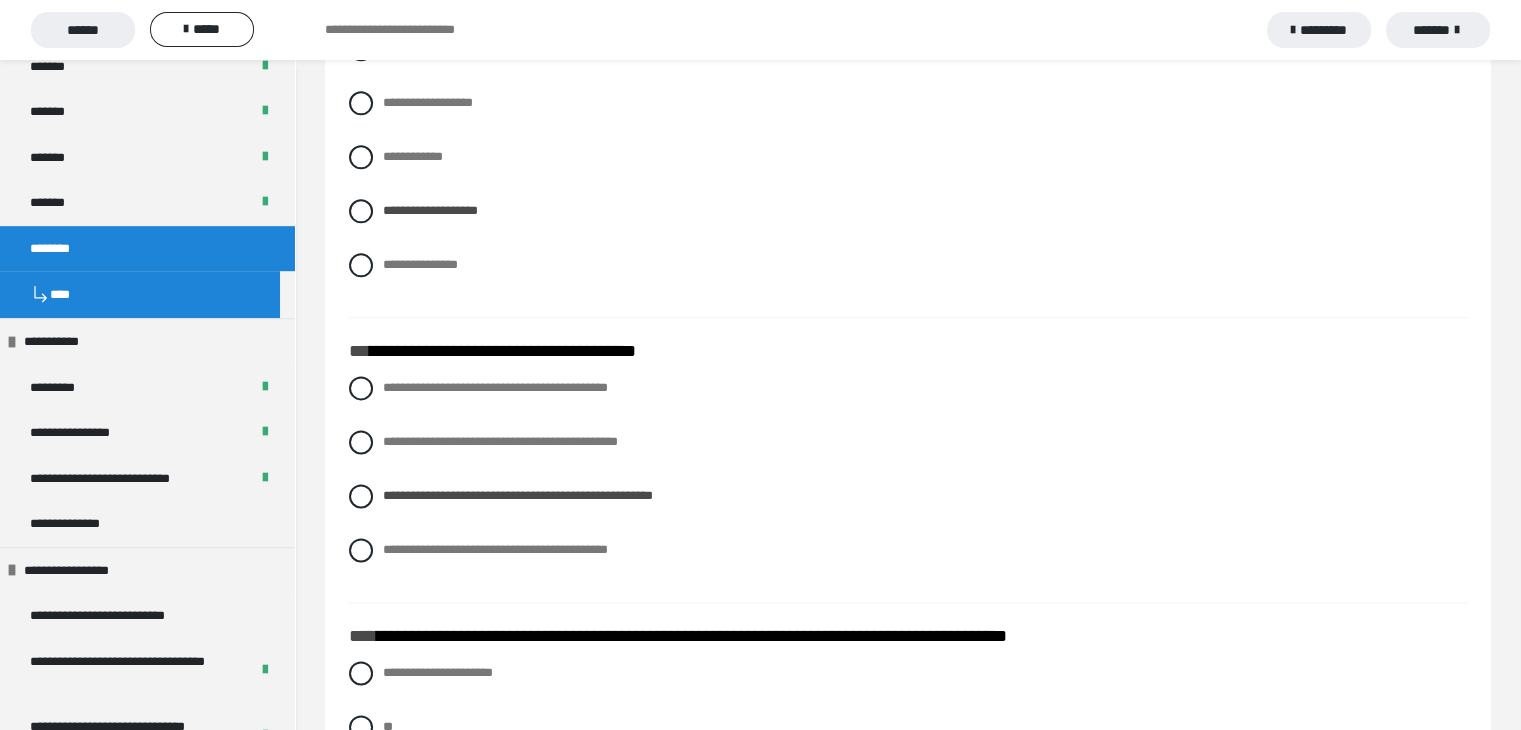 scroll, scrollTop: 2740, scrollLeft: 0, axis: vertical 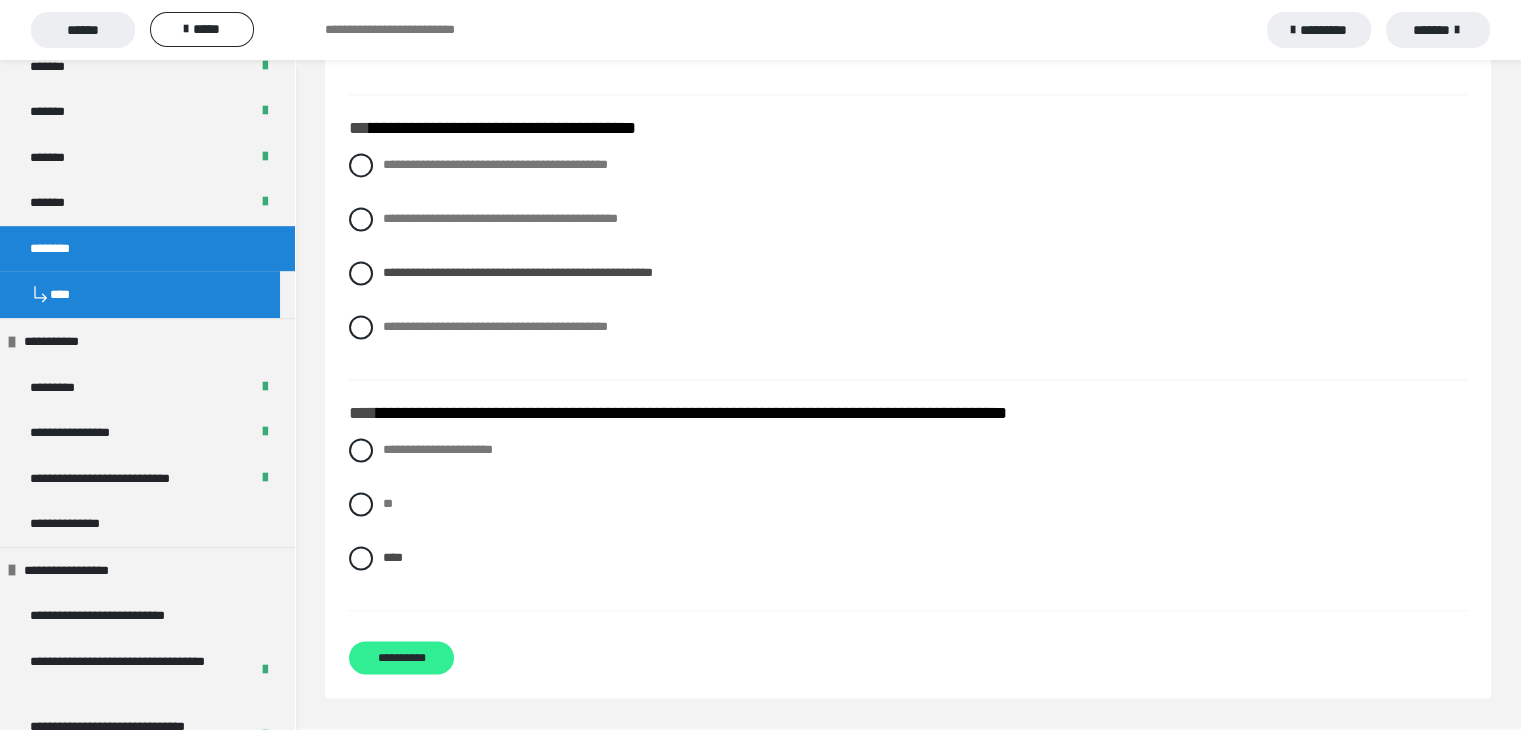 click on "**********" at bounding box center [401, 657] 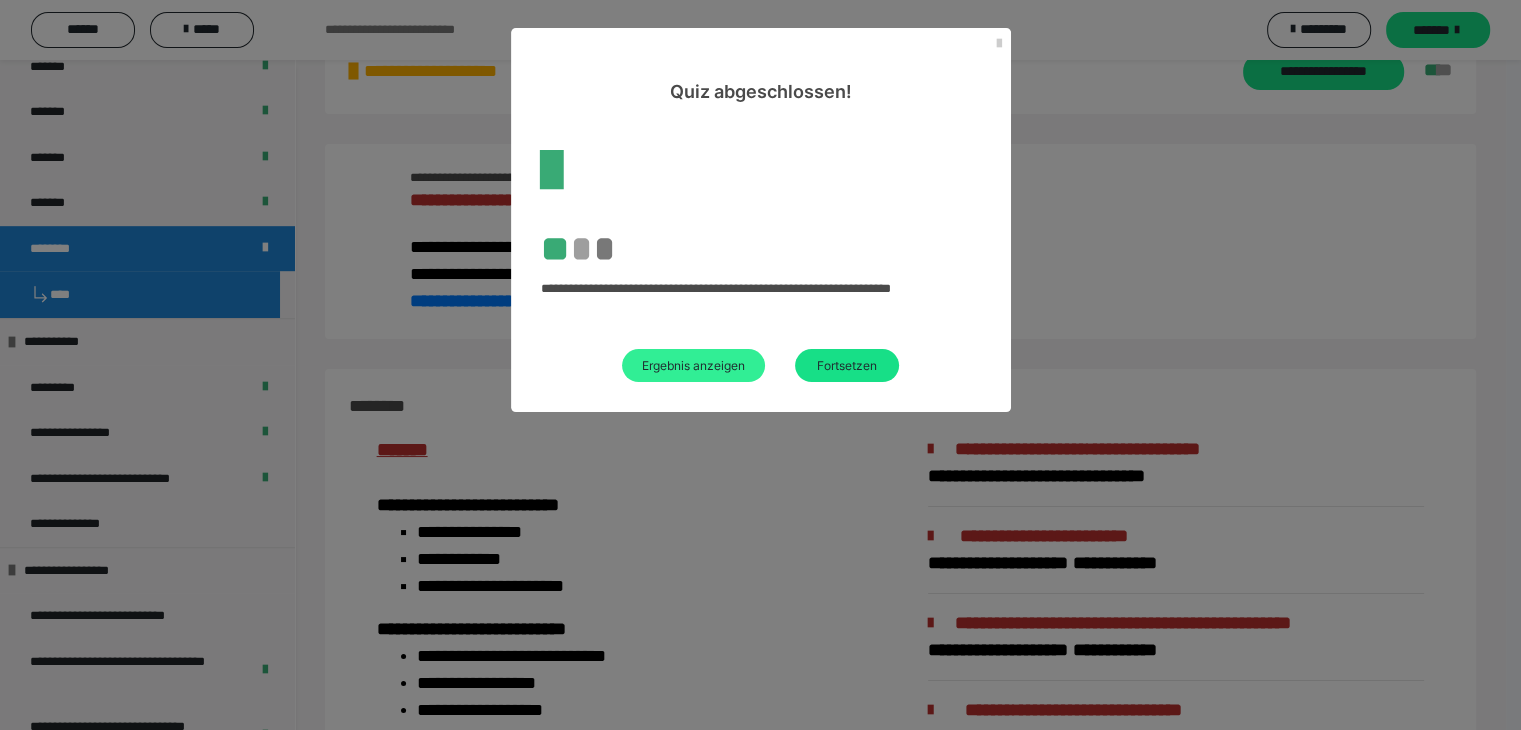 scroll, scrollTop: 2164, scrollLeft: 0, axis: vertical 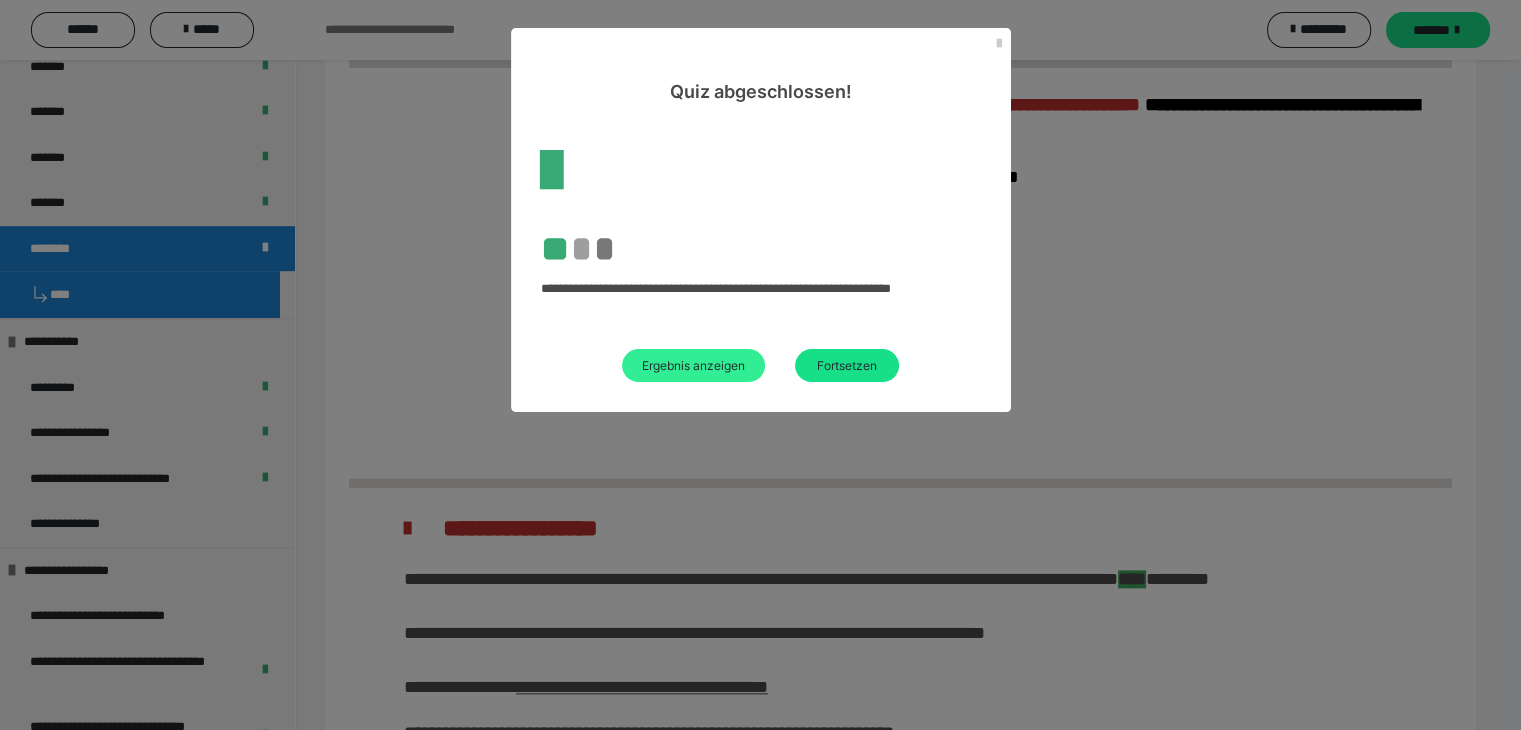 click on "Ergebnis anzeigen" at bounding box center (693, 365) 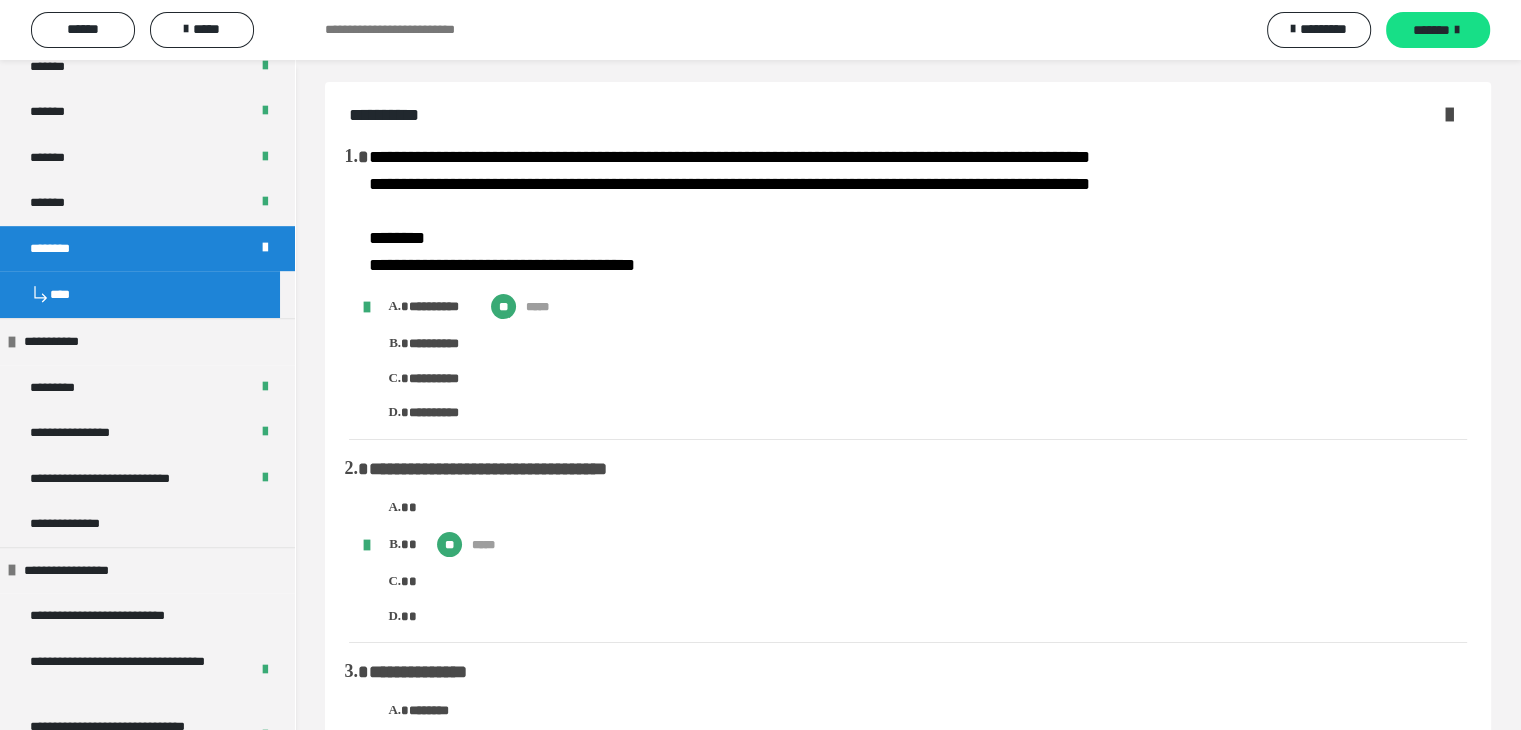 scroll, scrollTop: 0, scrollLeft: 0, axis: both 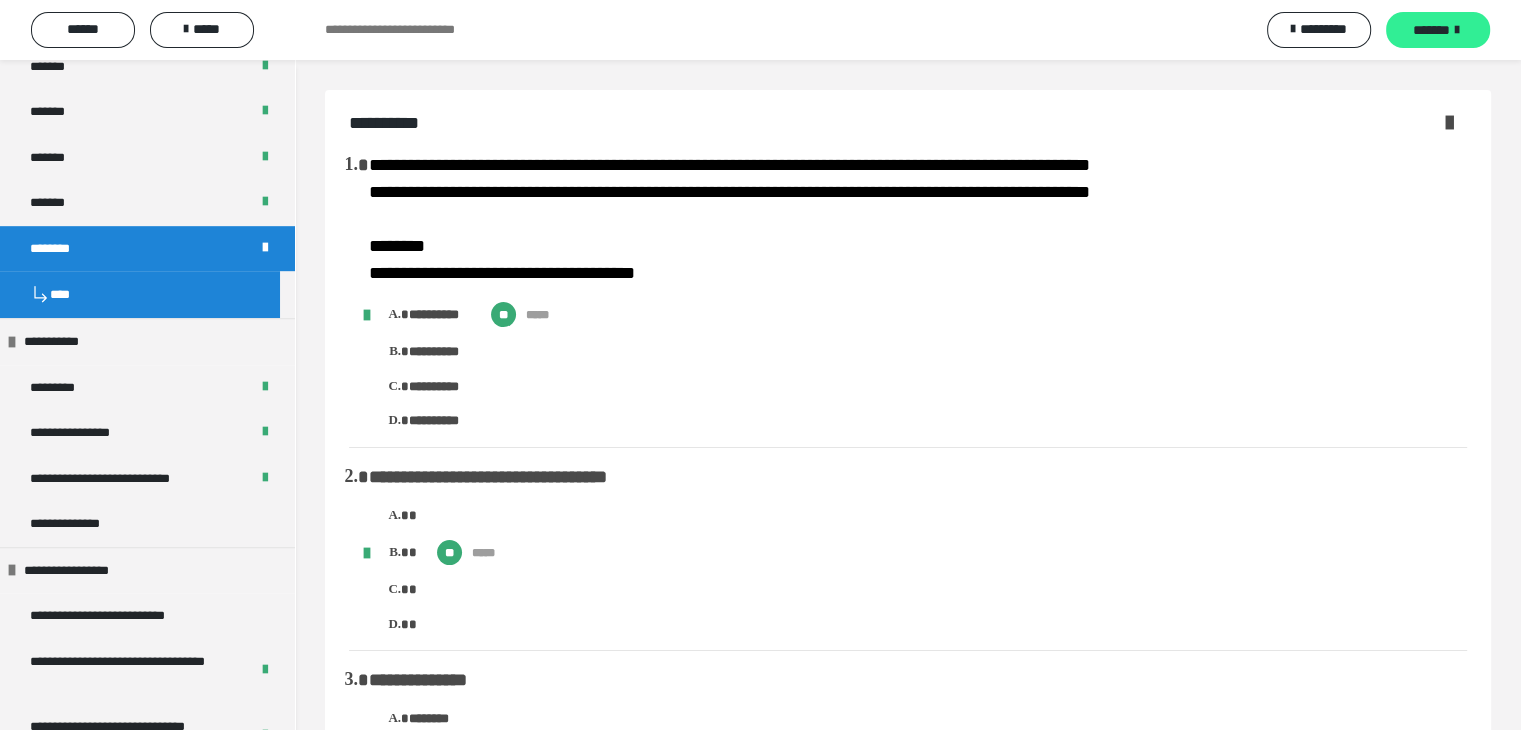 click on "*******" at bounding box center [1438, 30] 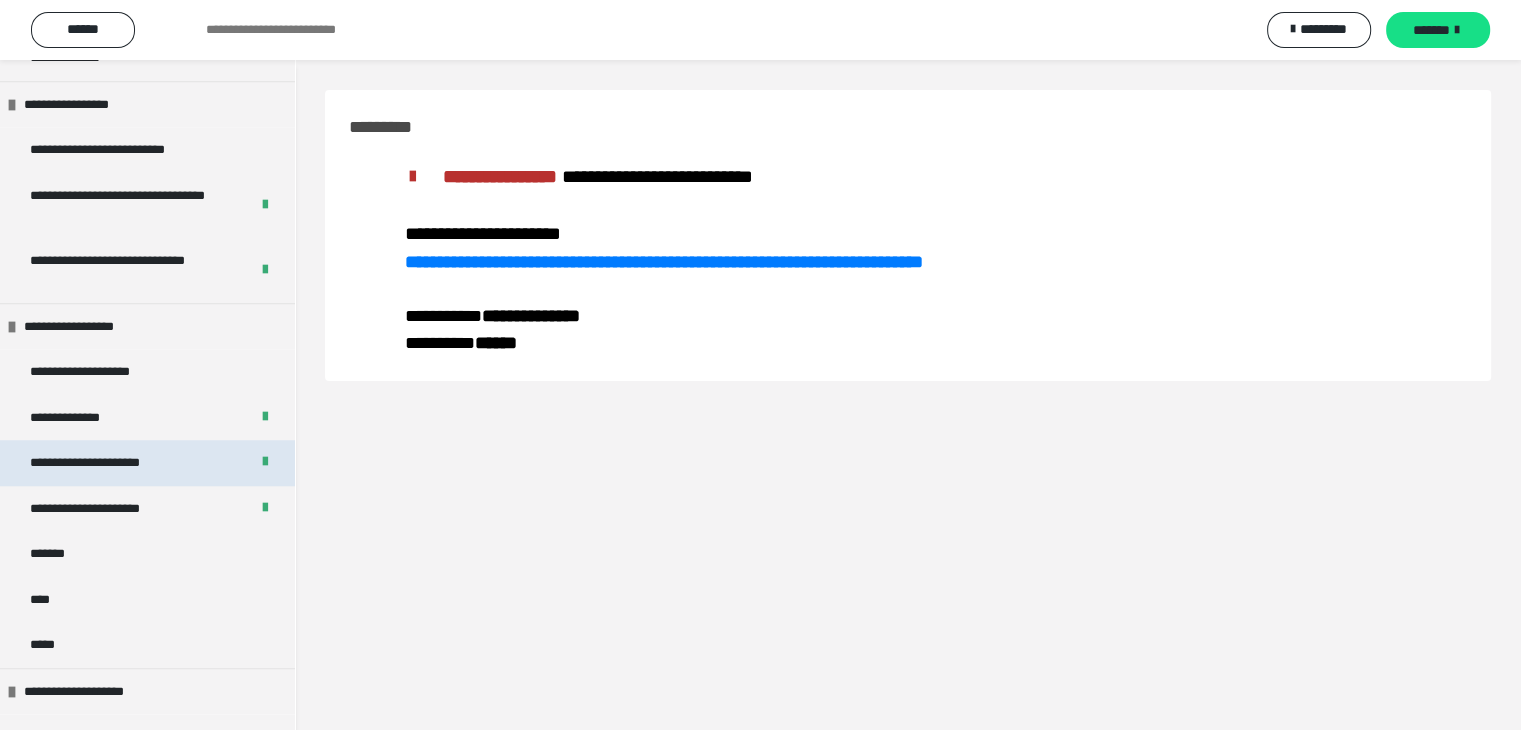 scroll, scrollTop: 1765, scrollLeft: 0, axis: vertical 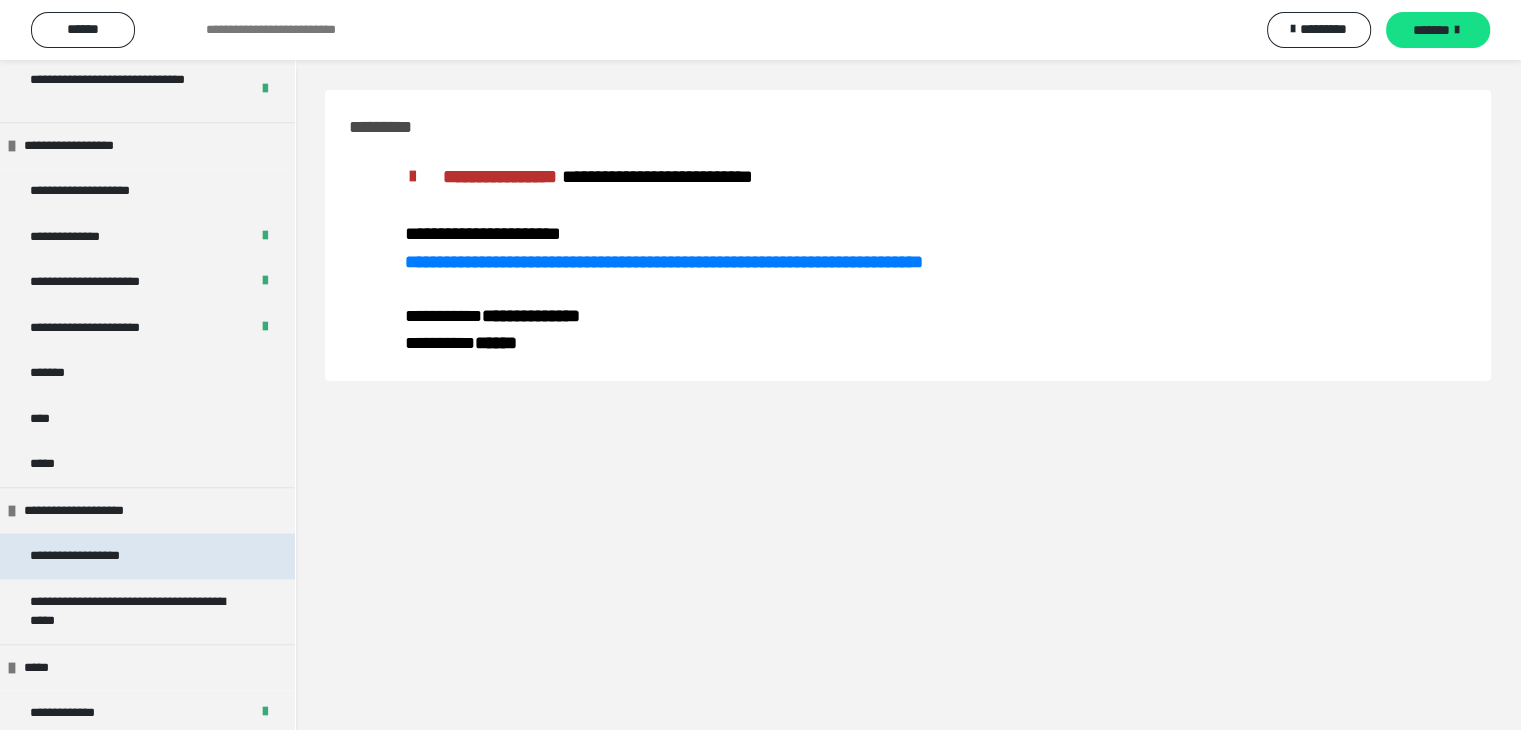 click on "**********" at bounding box center (98, 556) 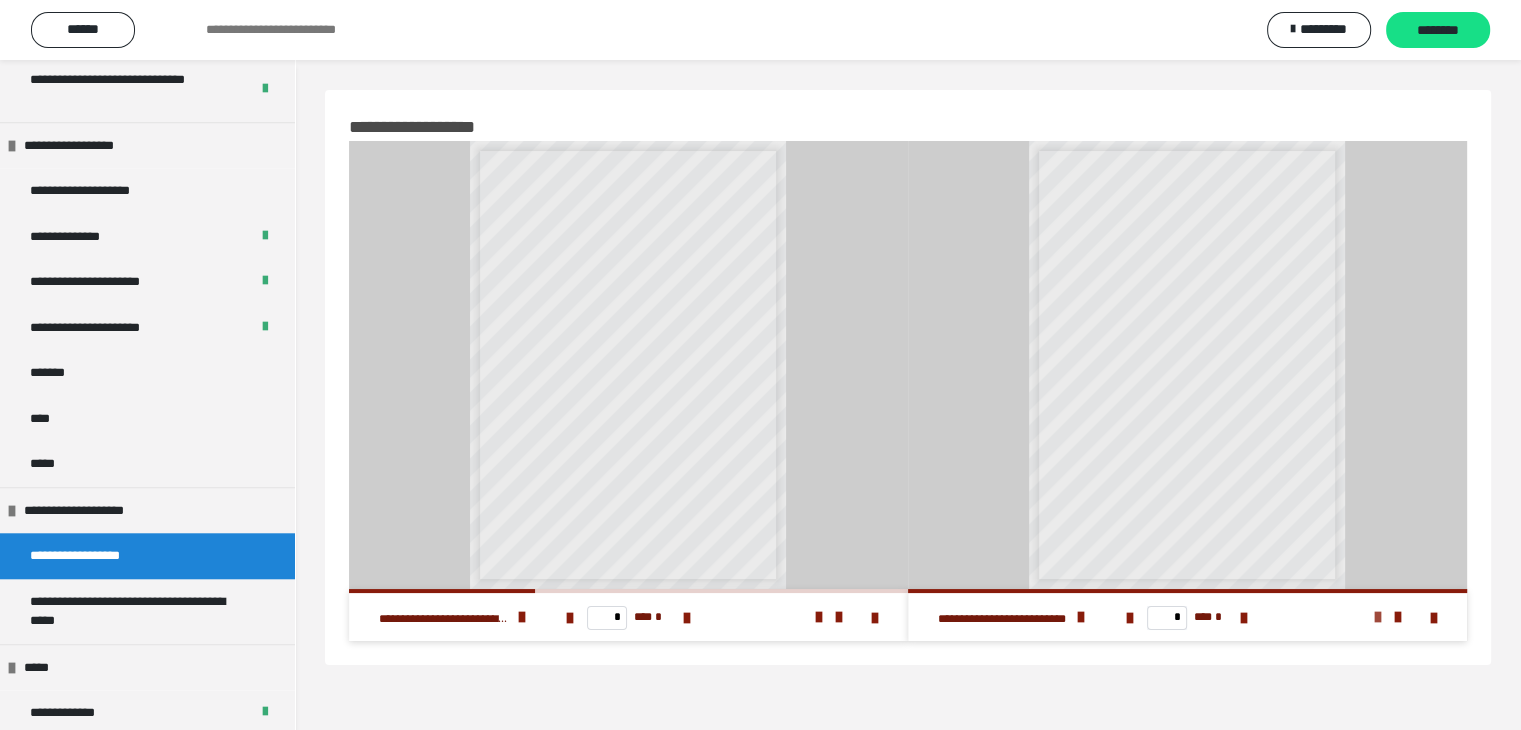 click at bounding box center [1378, 617] 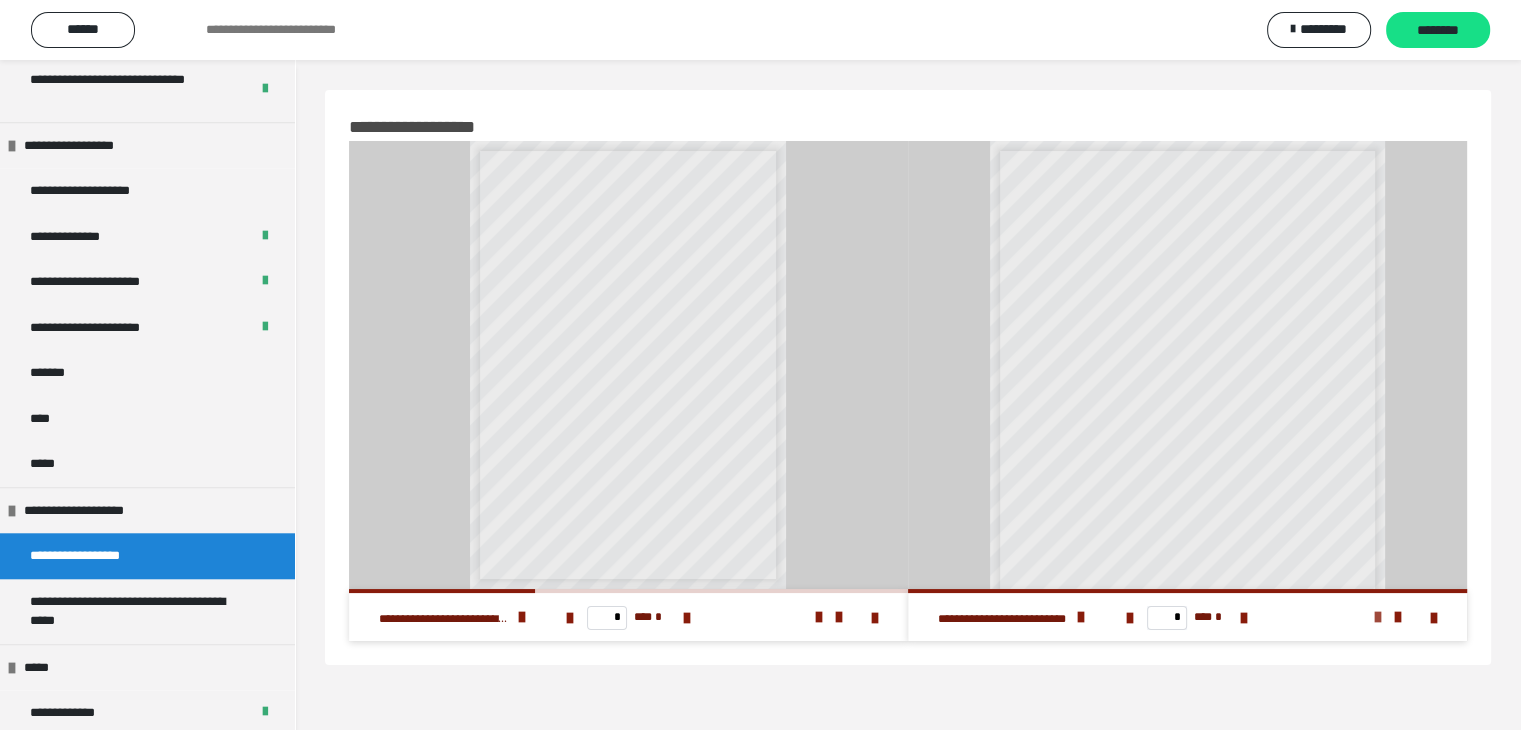 click at bounding box center (1378, 617) 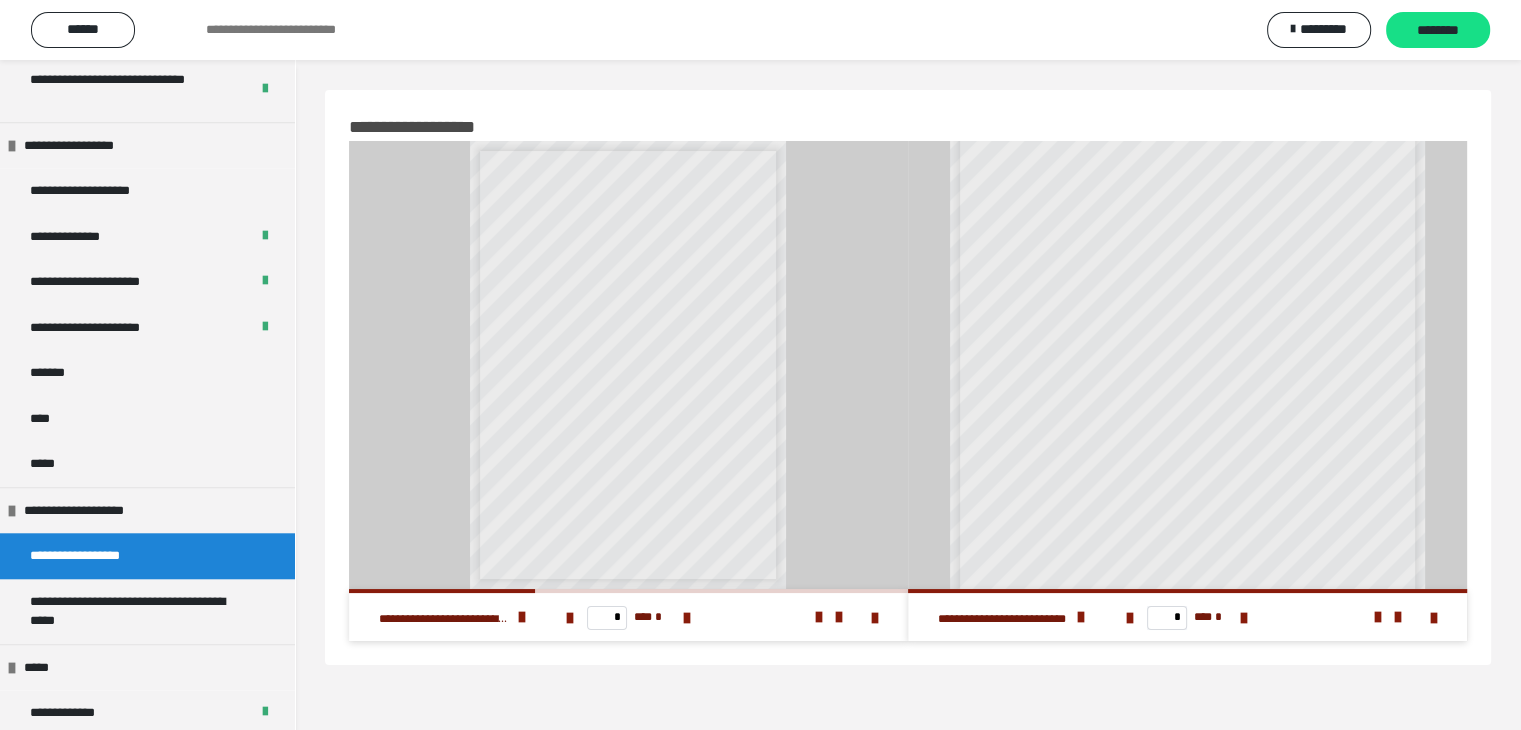 scroll, scrollTop: 224, scrollLeft: 0, axis: vertical 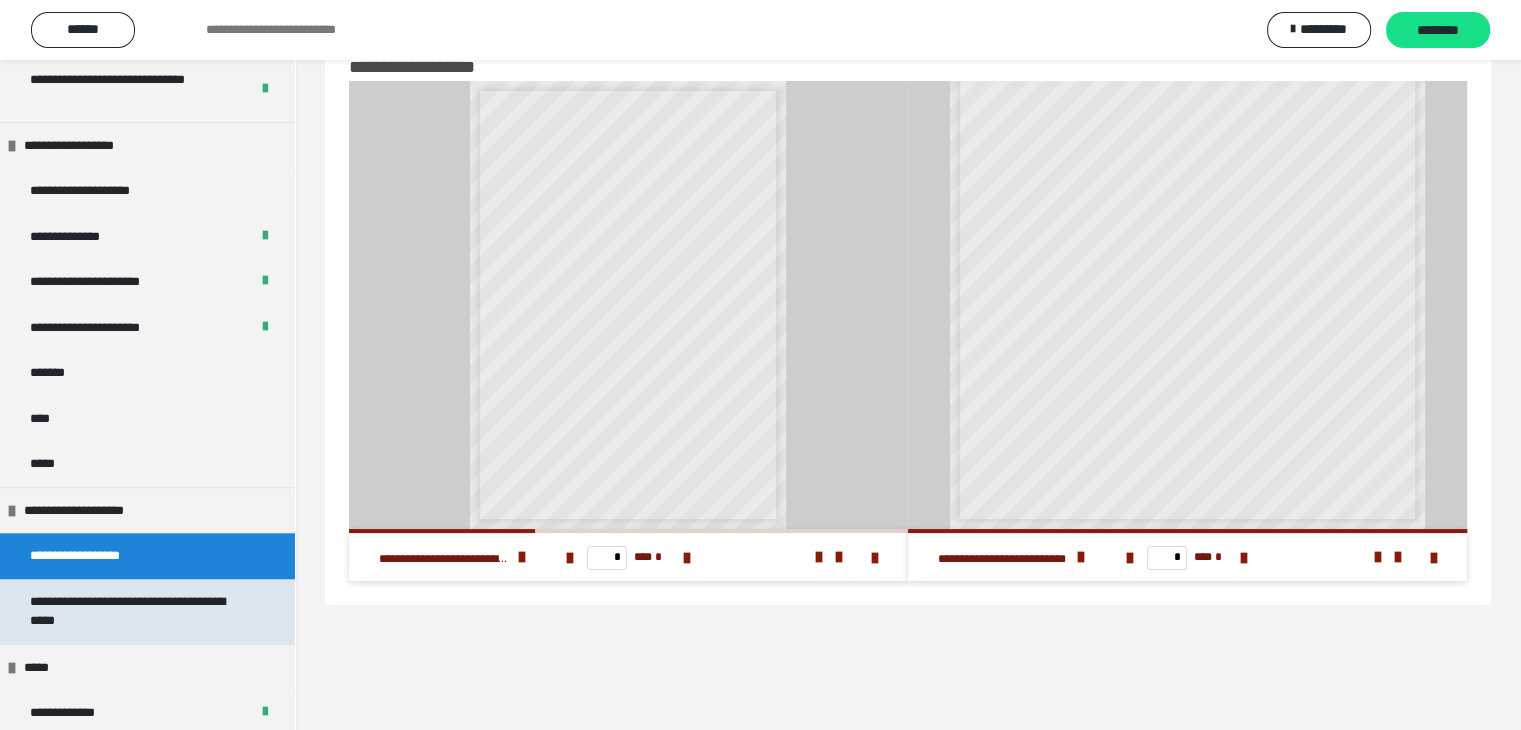click on "**********" at bounding box center (132, 611) 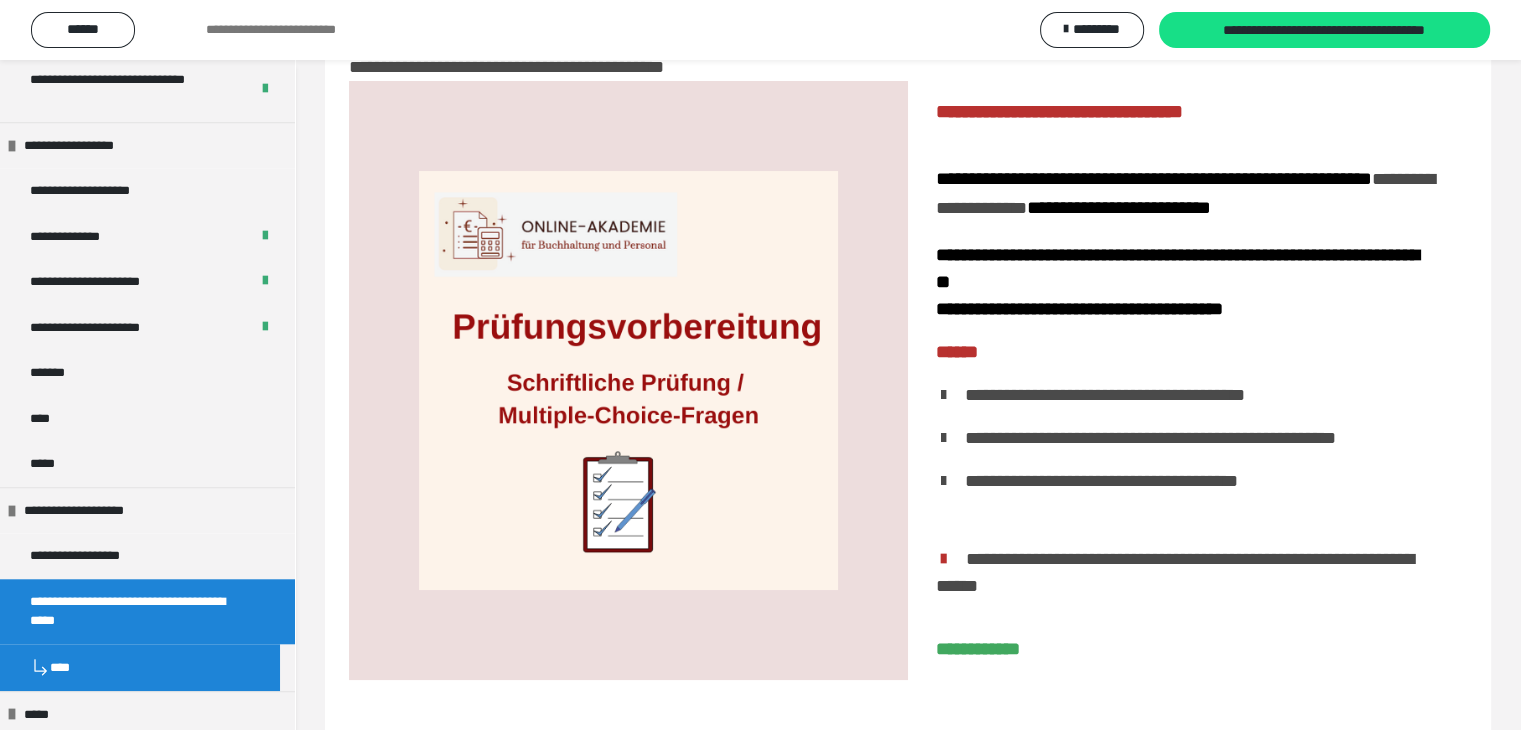 scroll, scrollTop: 124, scrollLeft: 0, axis: vertical 